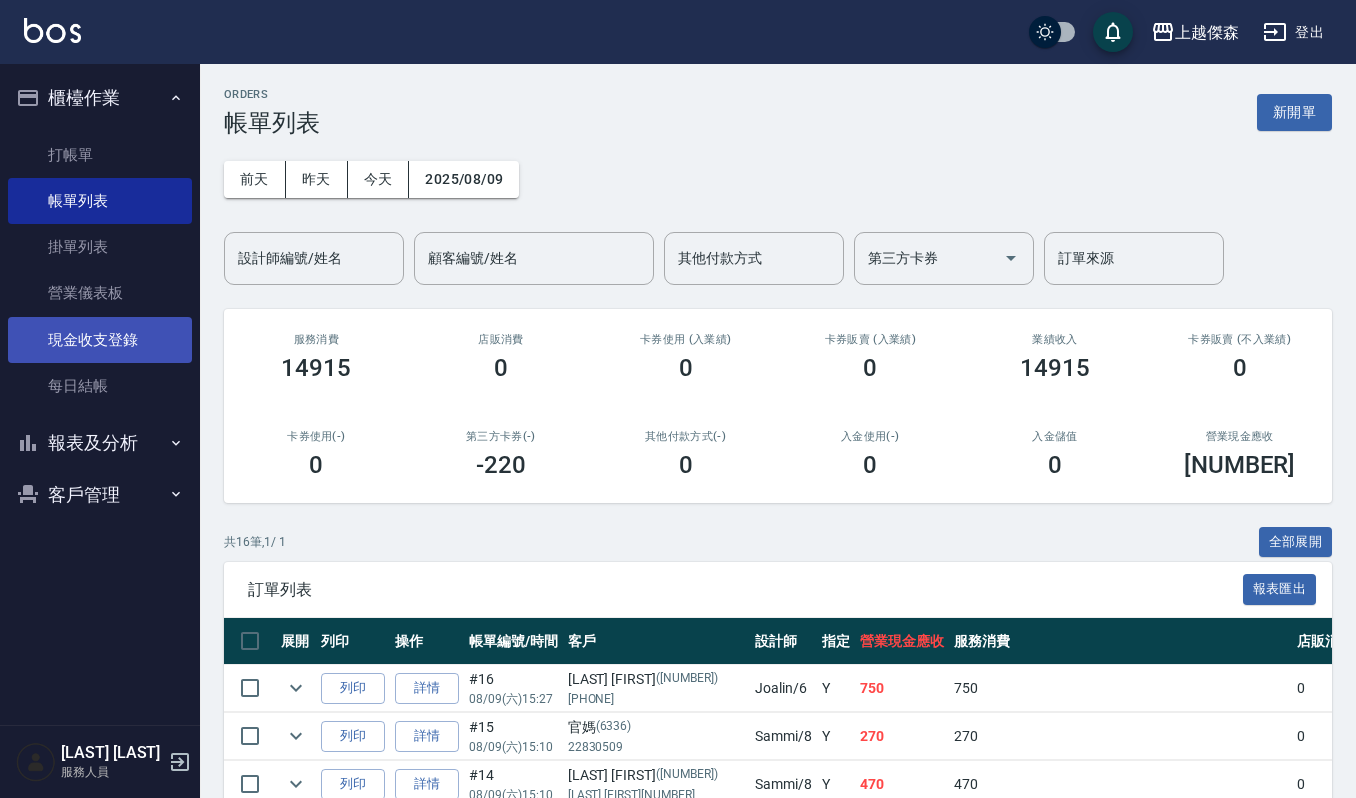 scroll, scrollTop: 0, scrollLeft: 0, axis: both 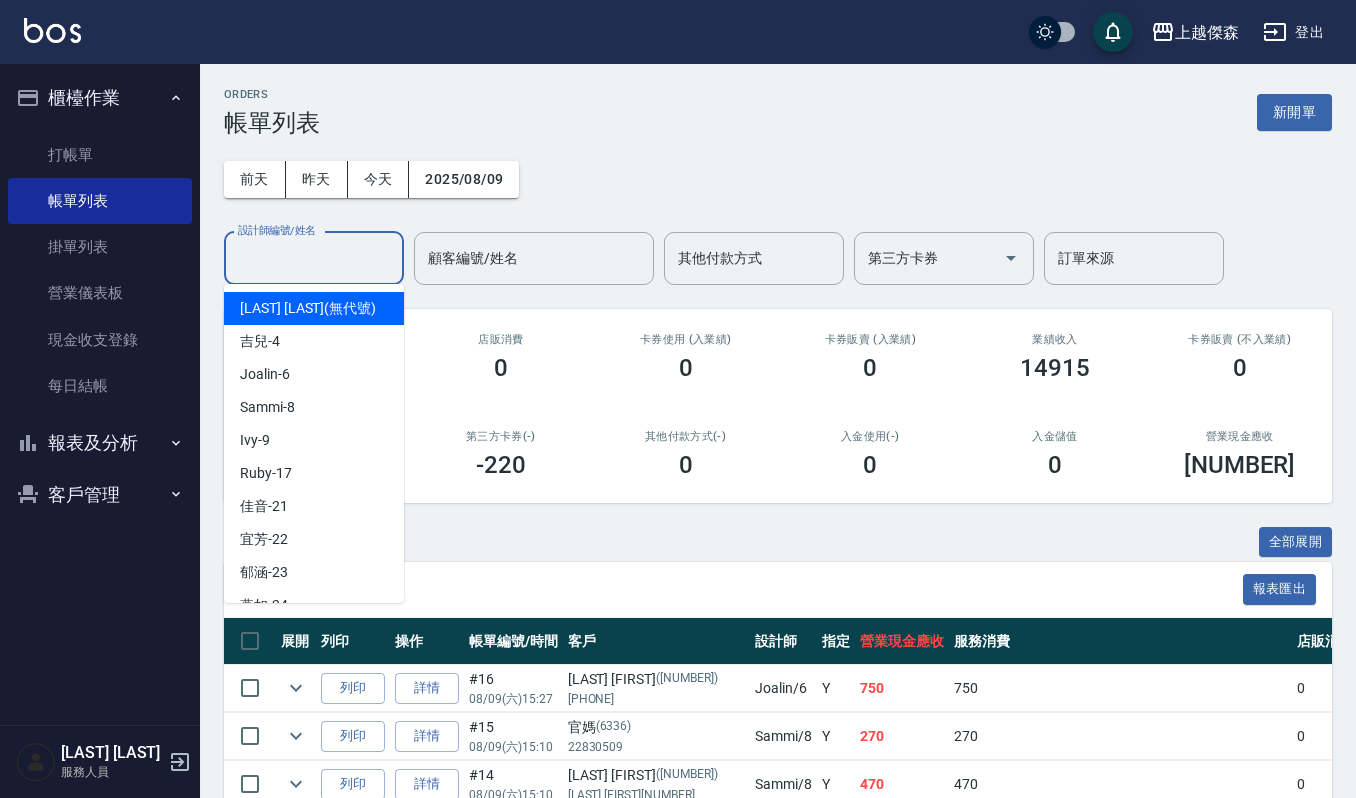 click on "設計師編號/姓名" at bounding box center [314, 258] 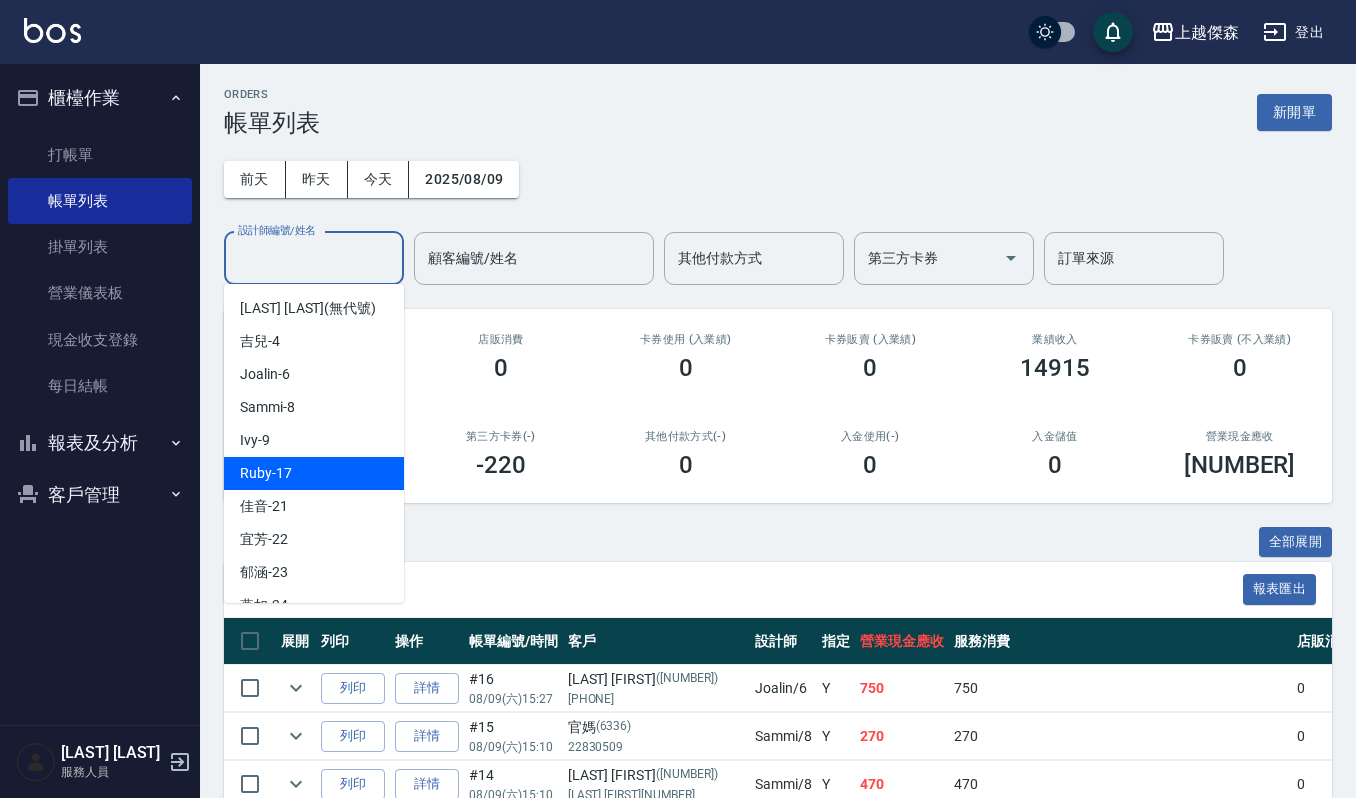 click on "Ruby -17" at bounding box center (266, 473) 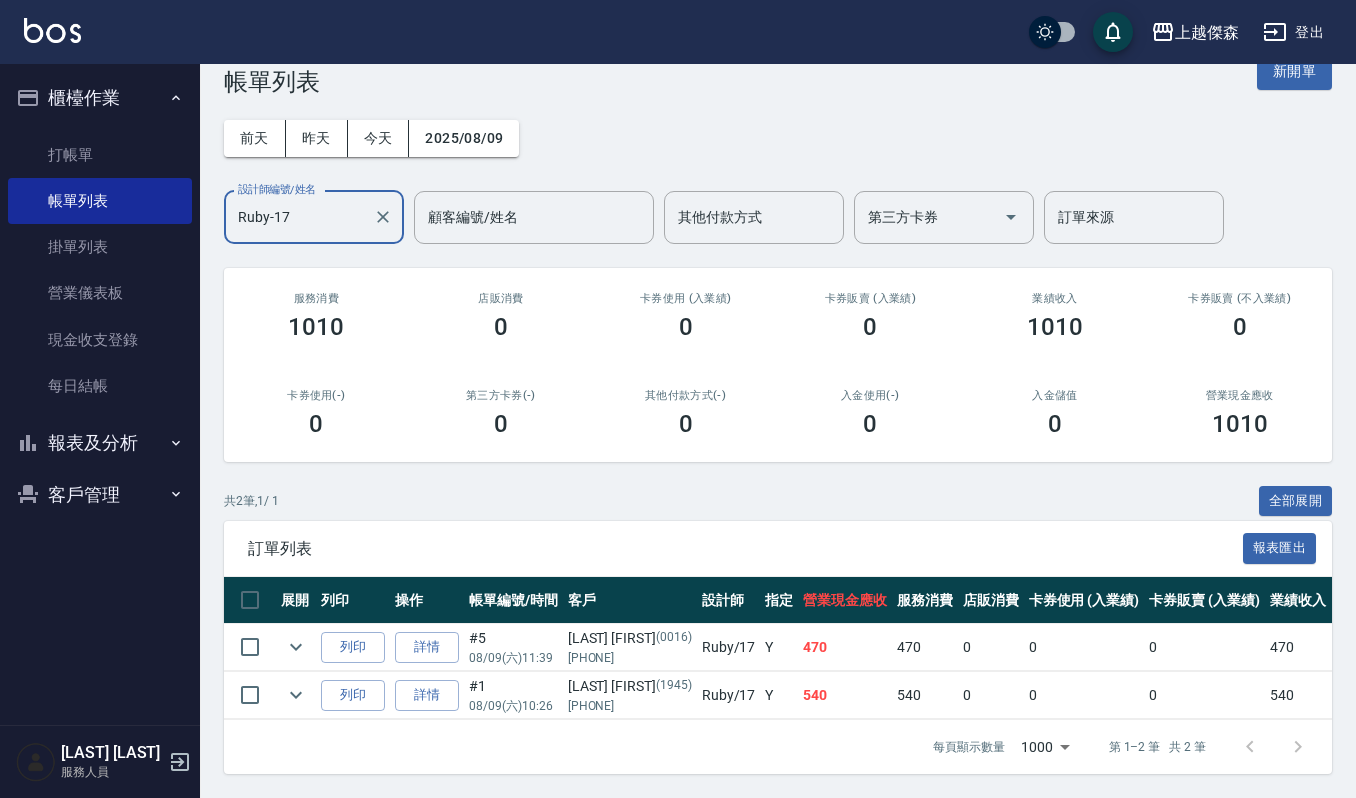 scroll, scrollTop: 62, scrollLeft: 0, axis: vertical 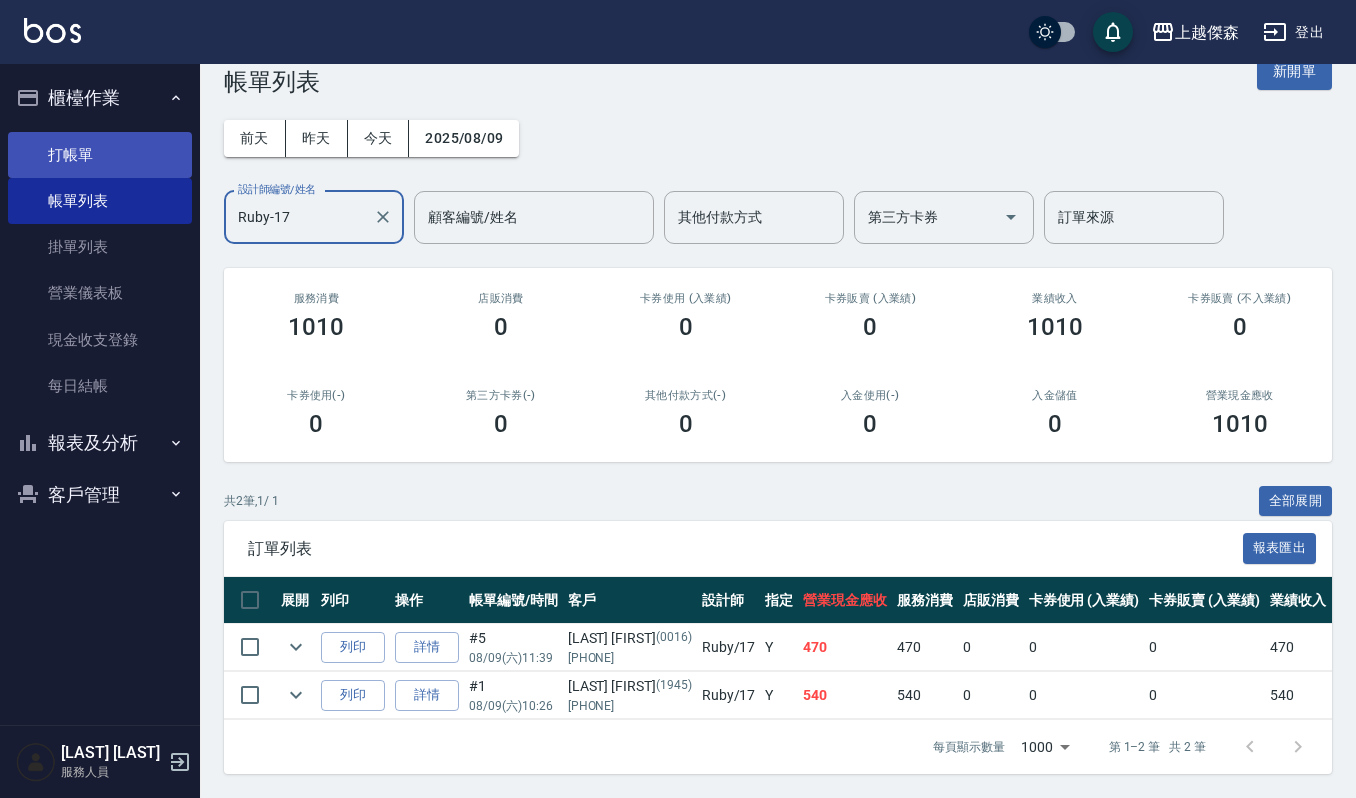 click on "打帳單" at bounding box center [100, 155] 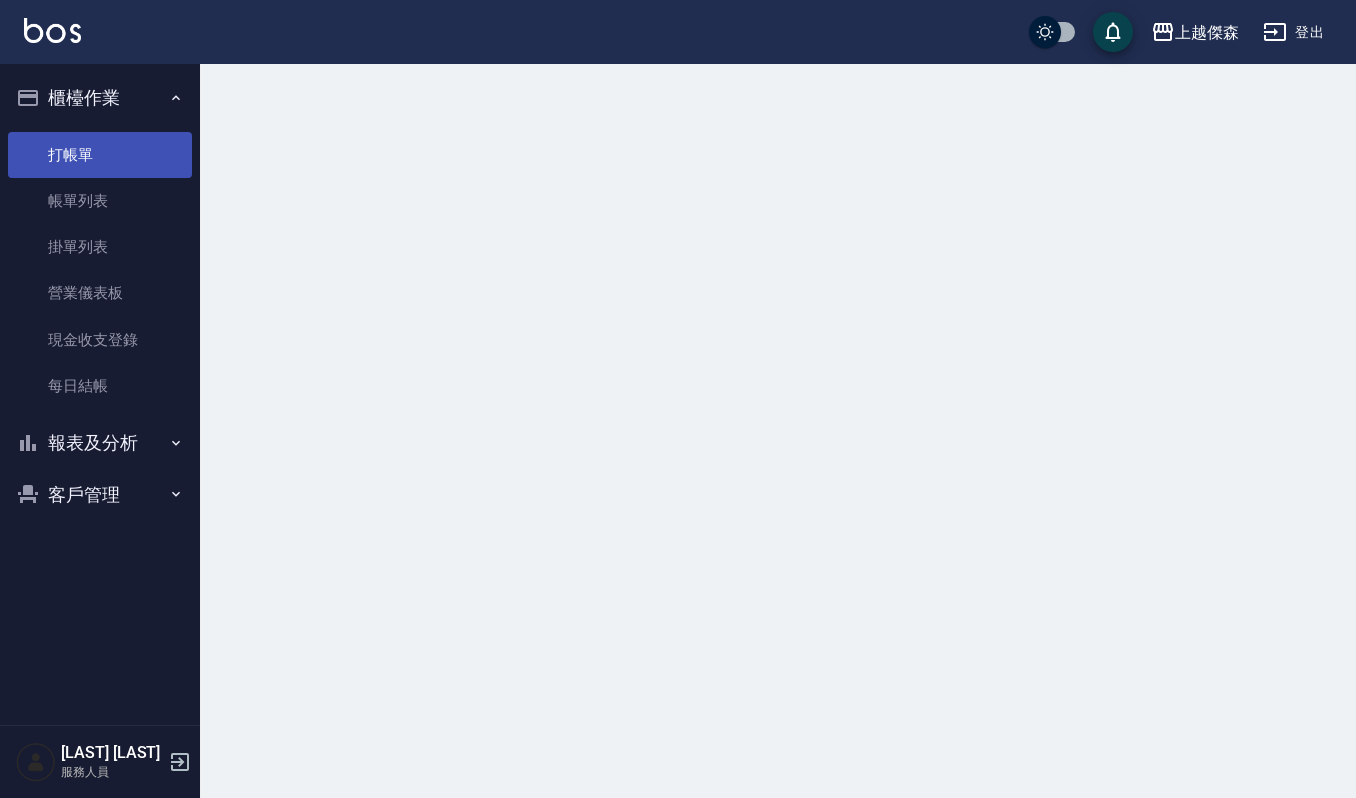 scroll, scrollTop: 0, scrollLeft: 0, axis: both 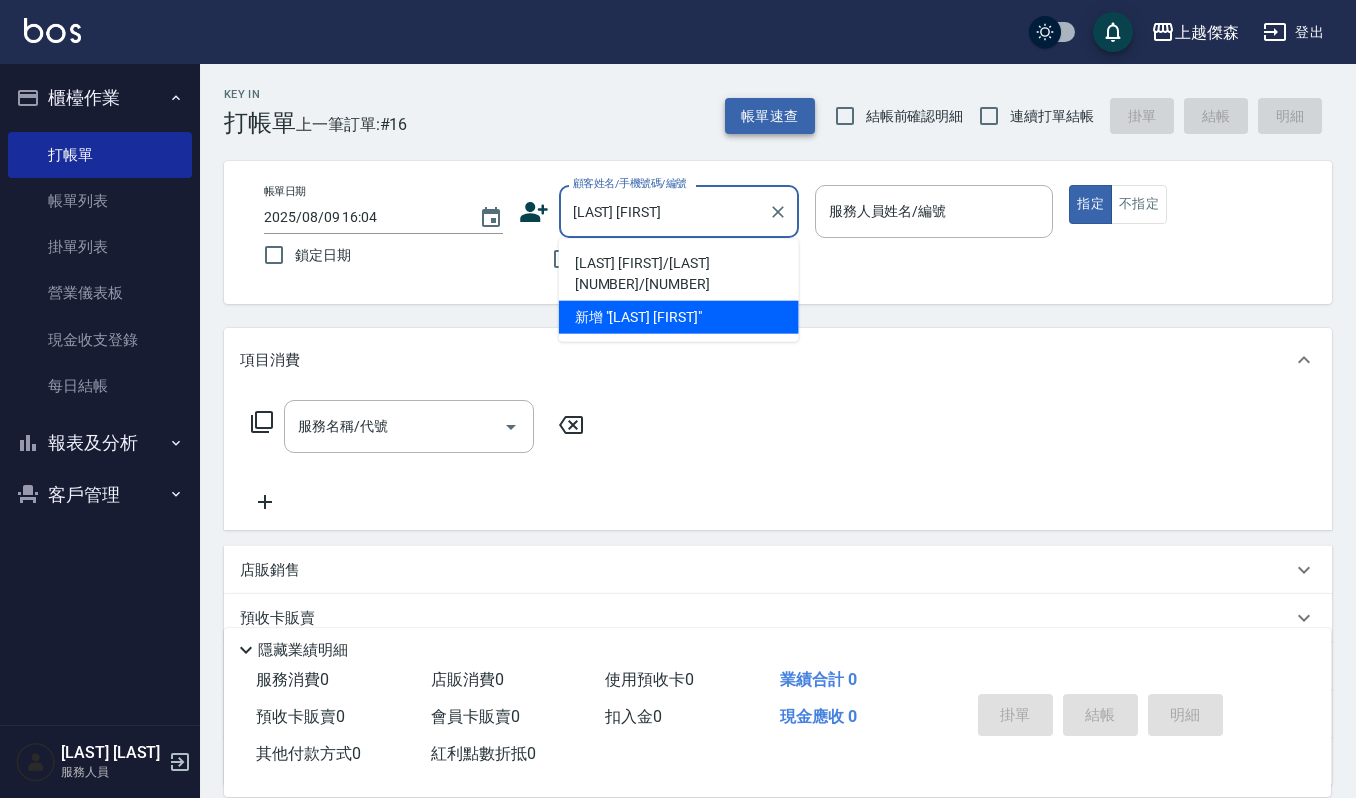 type on "徐目耀/徐目耀45632/45632" 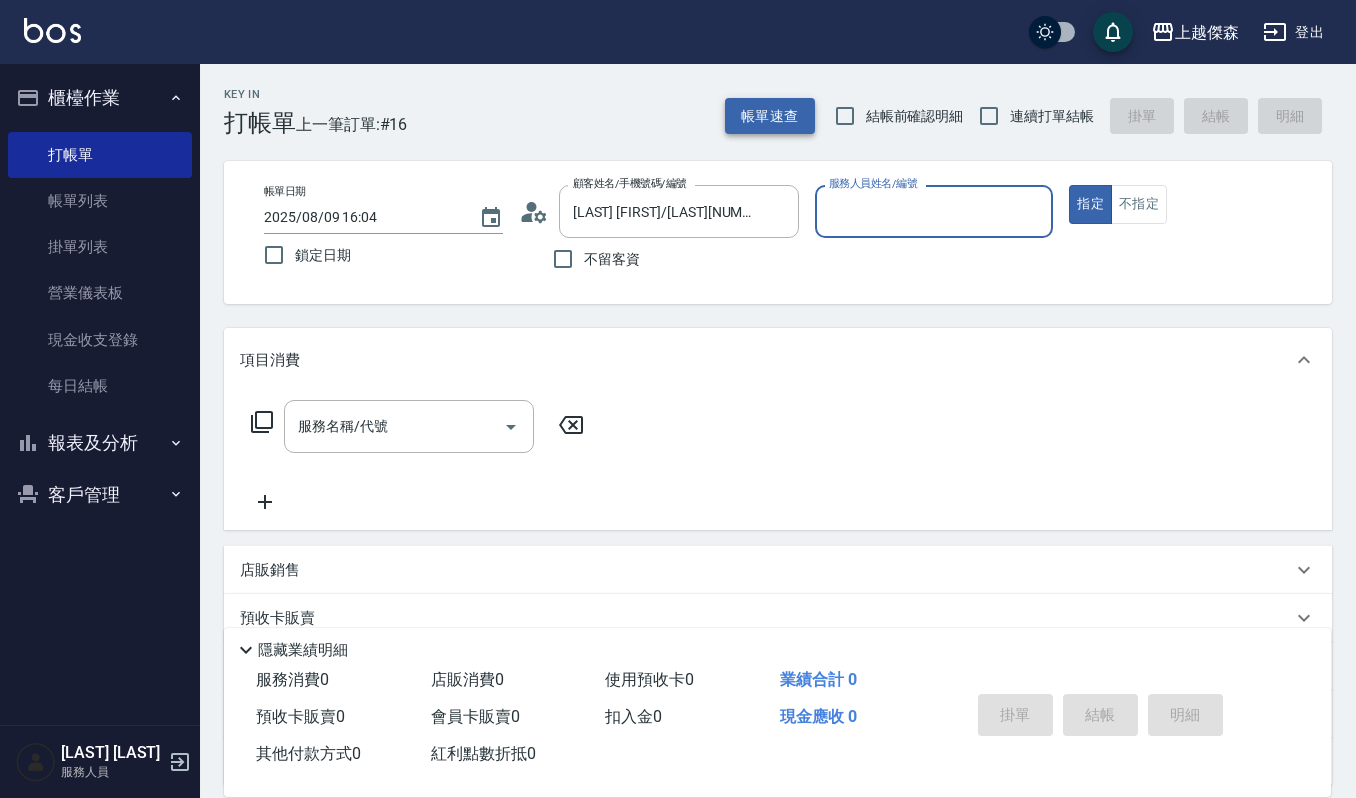 type on "Ruby-17" 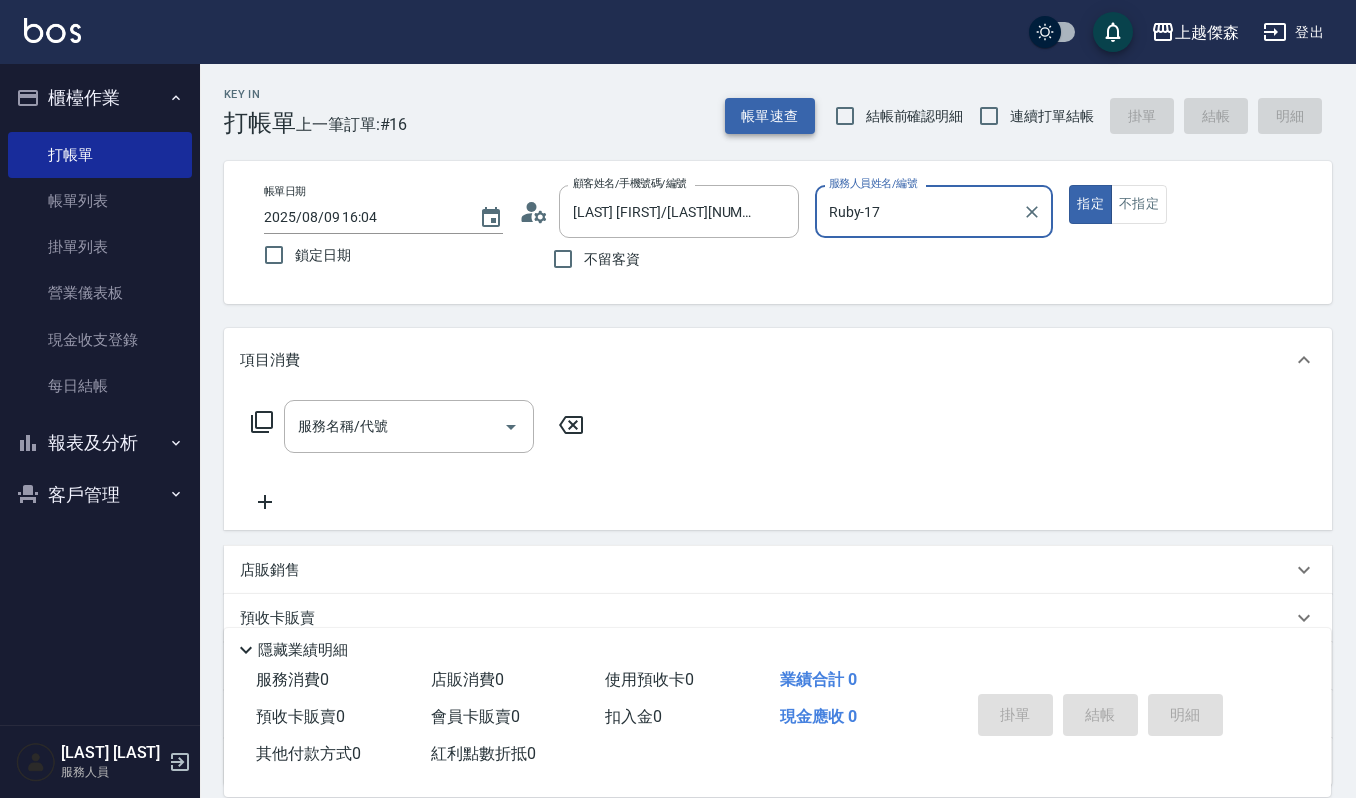 click on "指定" at bounding box center (1090, 204) 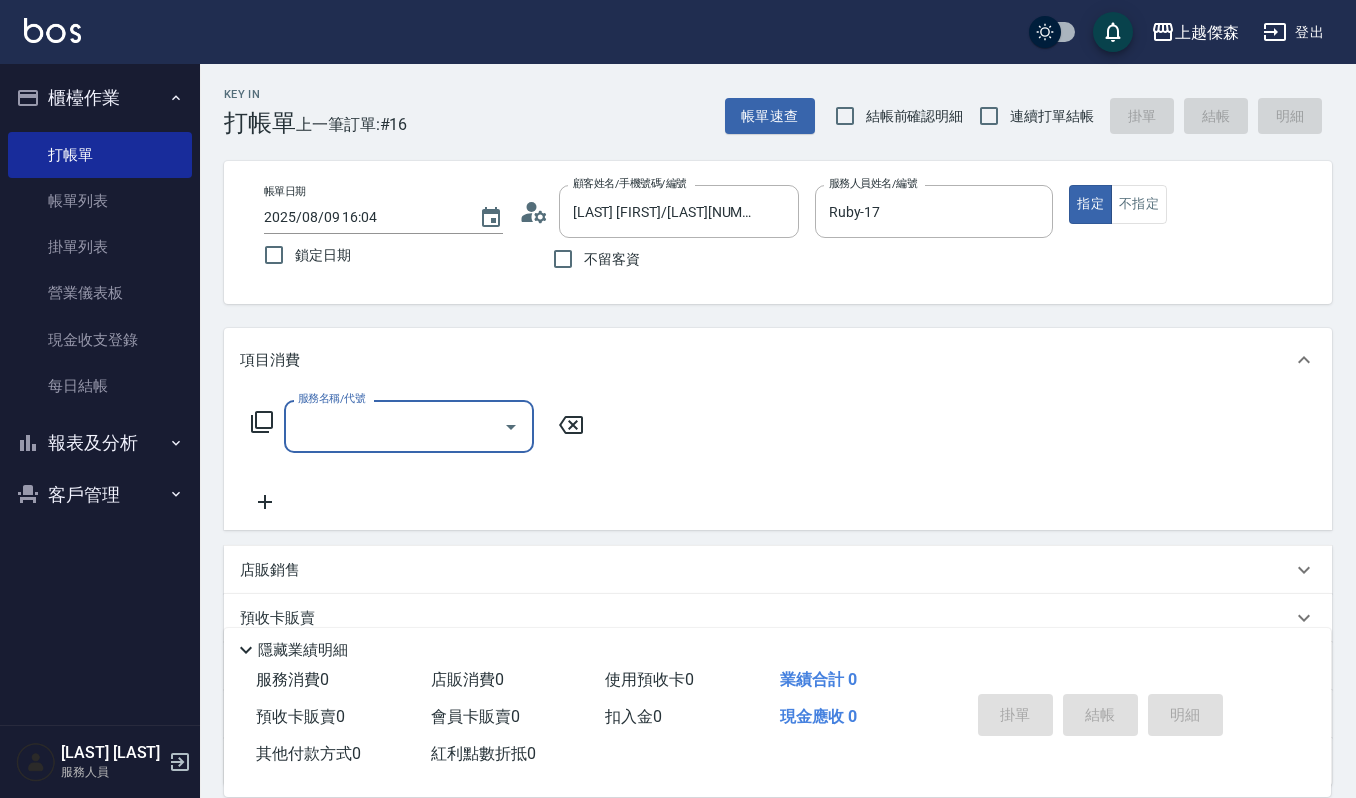 click 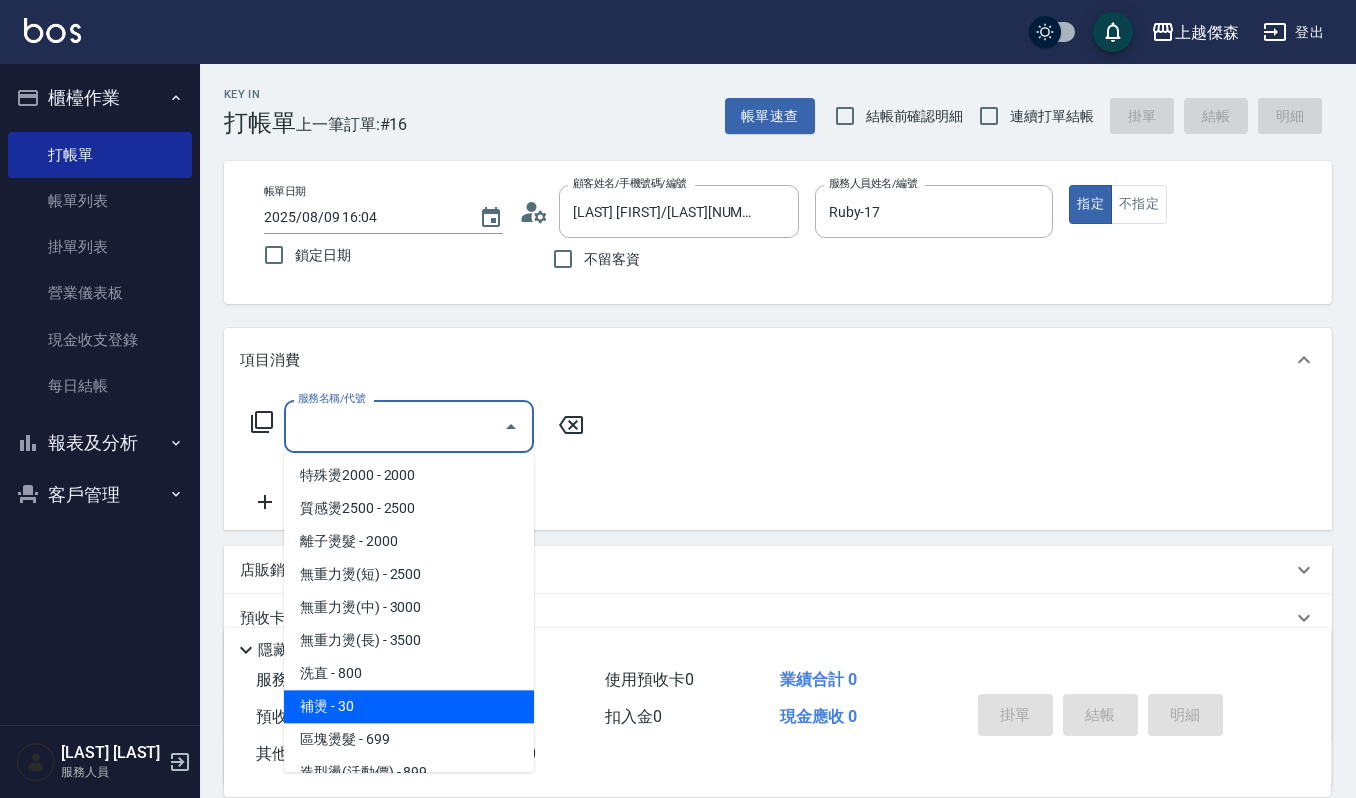 scroll, scrollTop: 400, scrollLeft: 0, axis: vertical 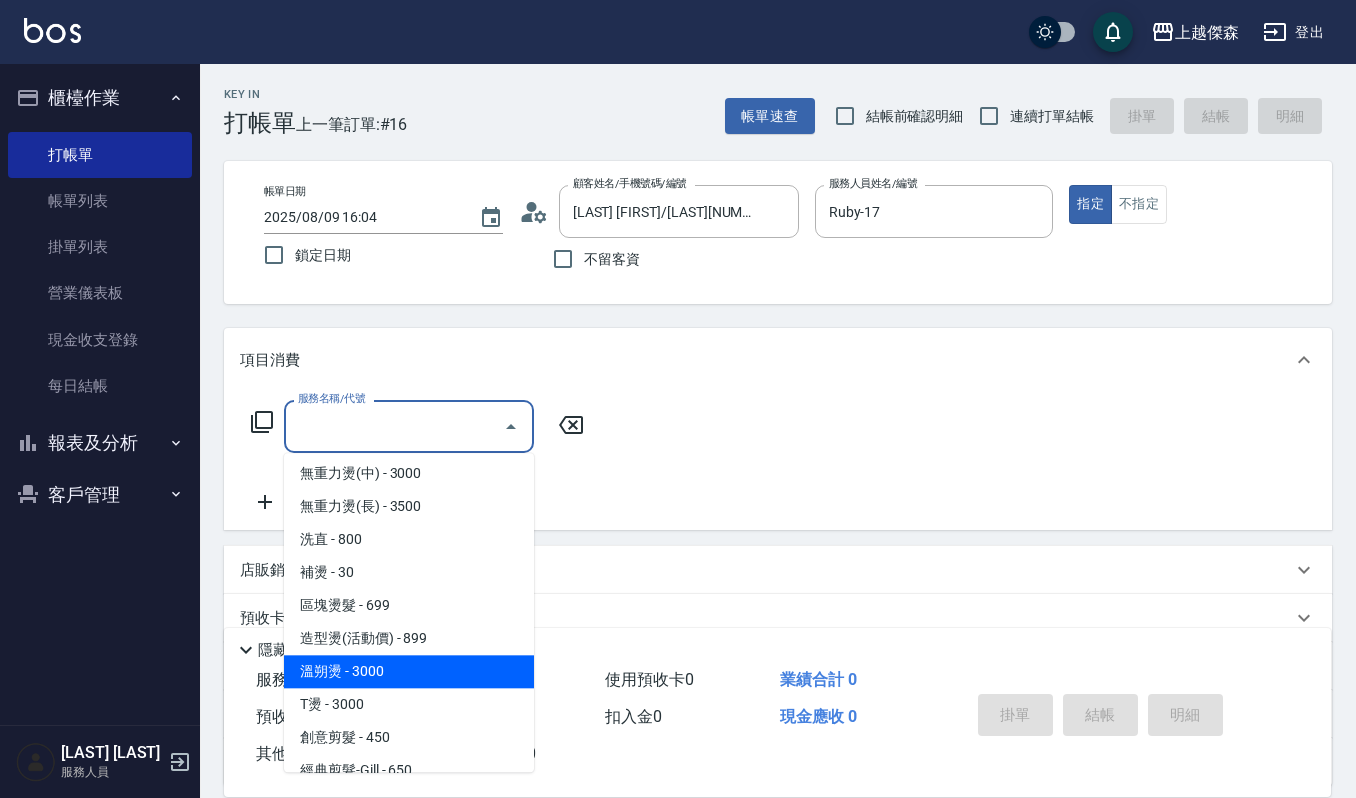 click on "溫朔燙 - 3000" at bounding box center (409, 671) 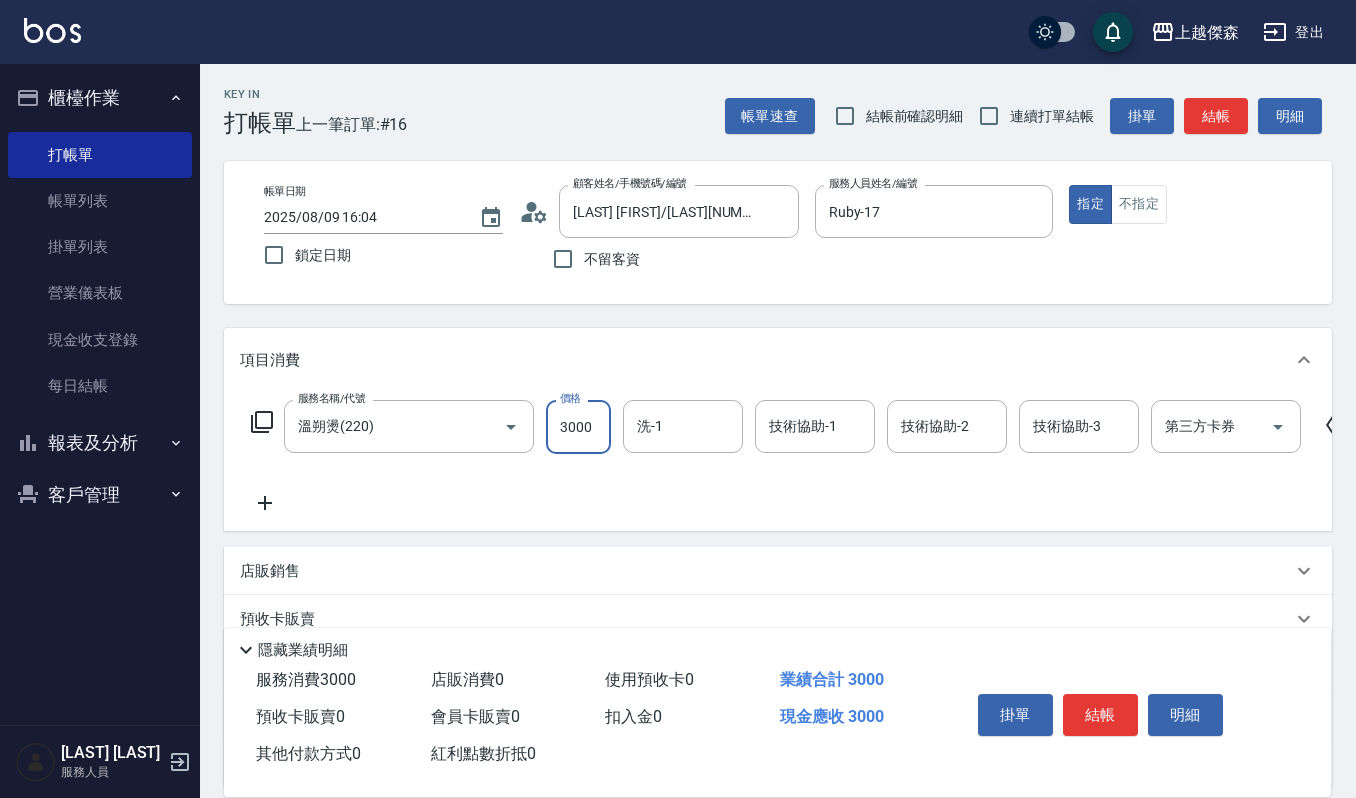 click on "3000" at bounding box center (578, 427) 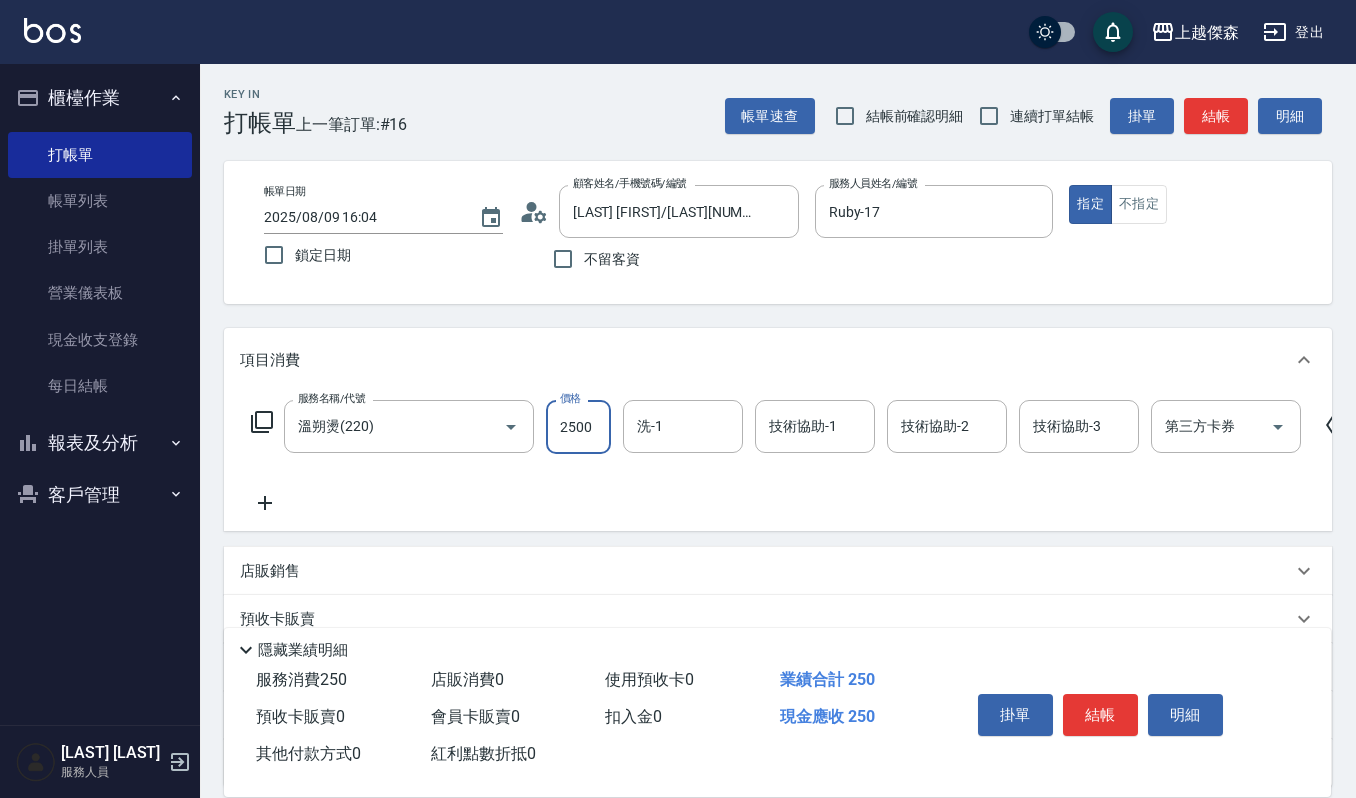 type on "2500" 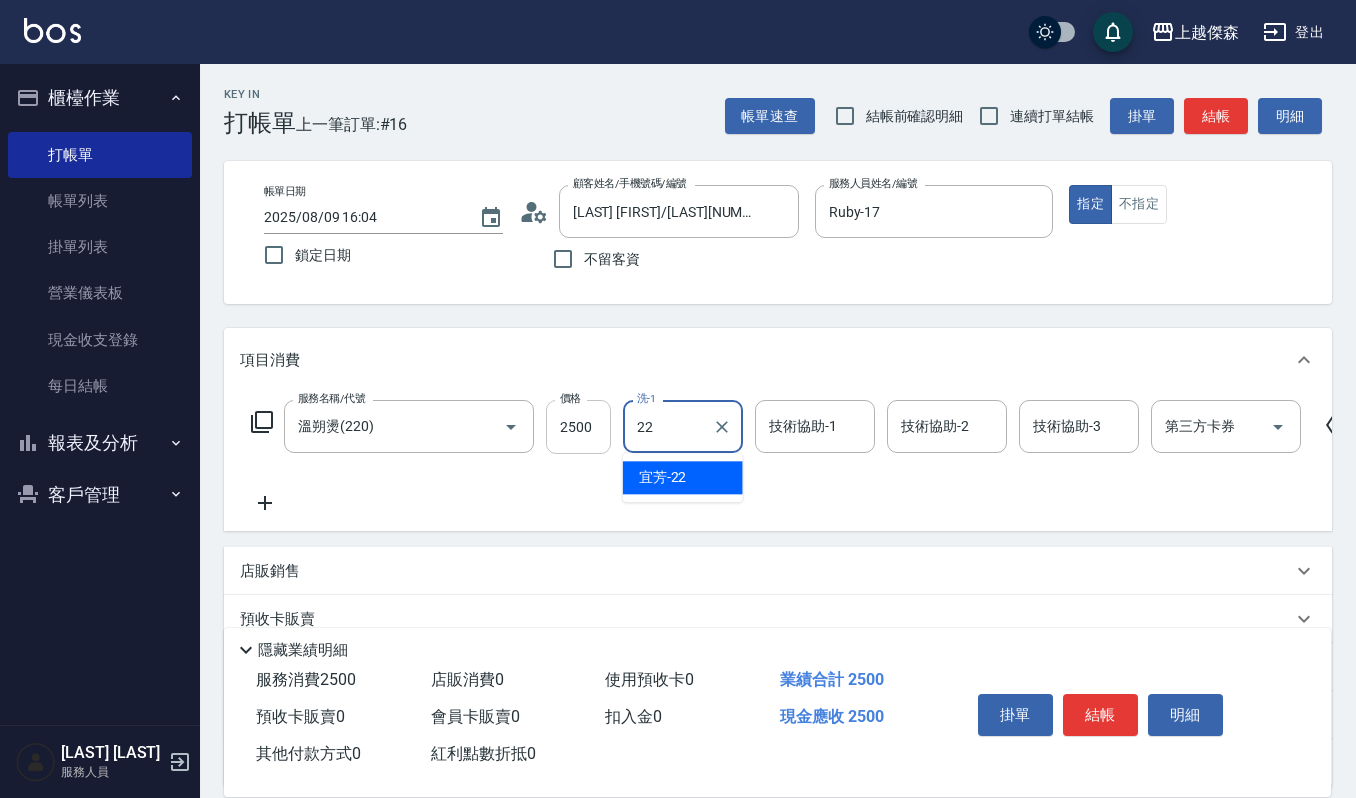 type on "宜芳-22" 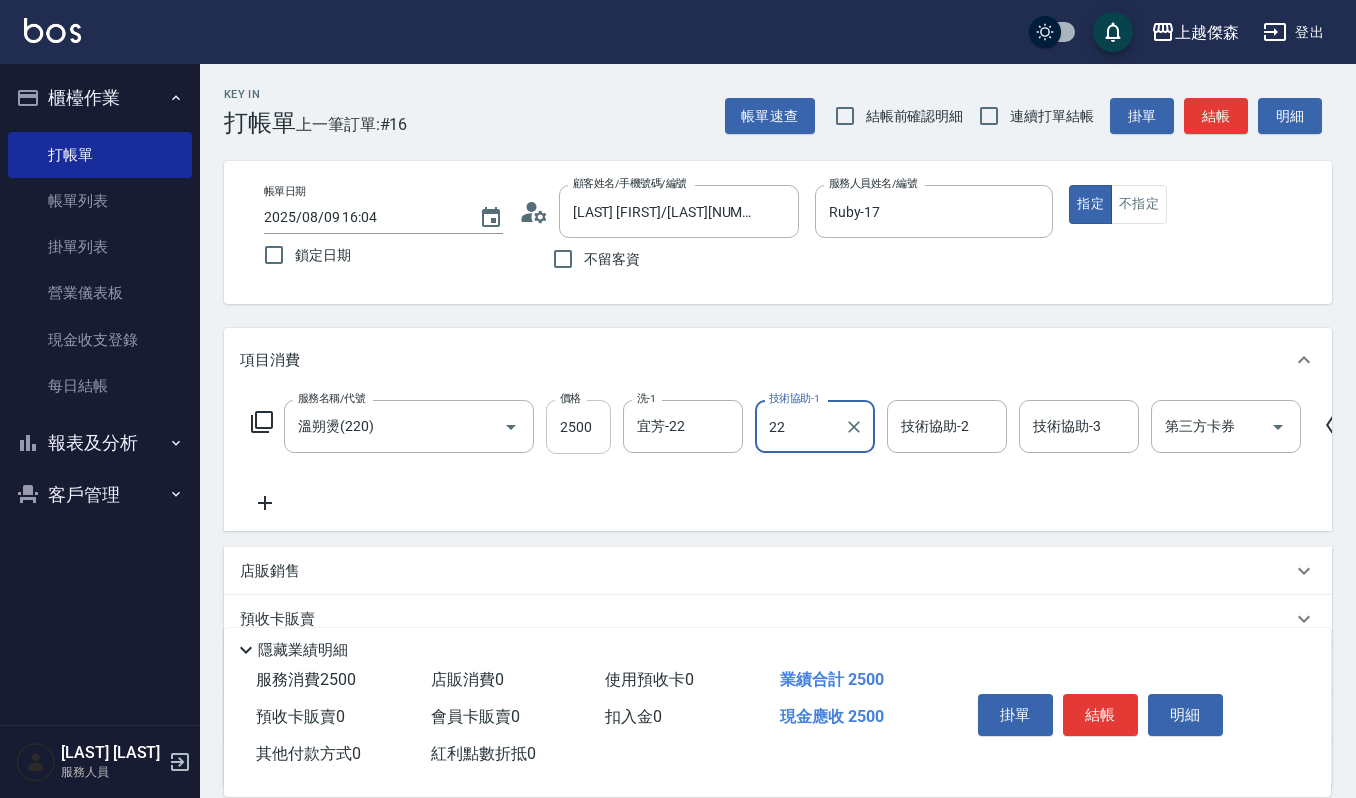 type on "宜芳-22" 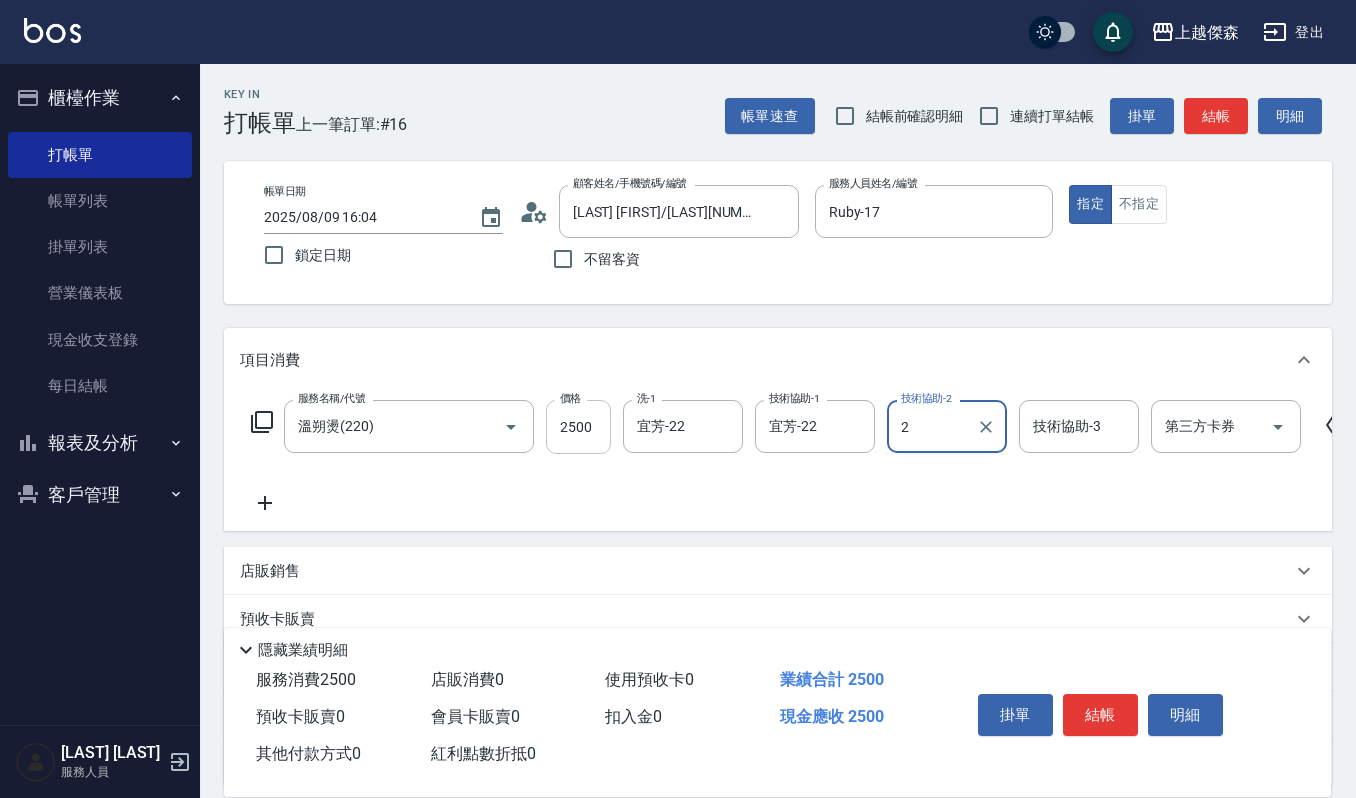 type on "2" 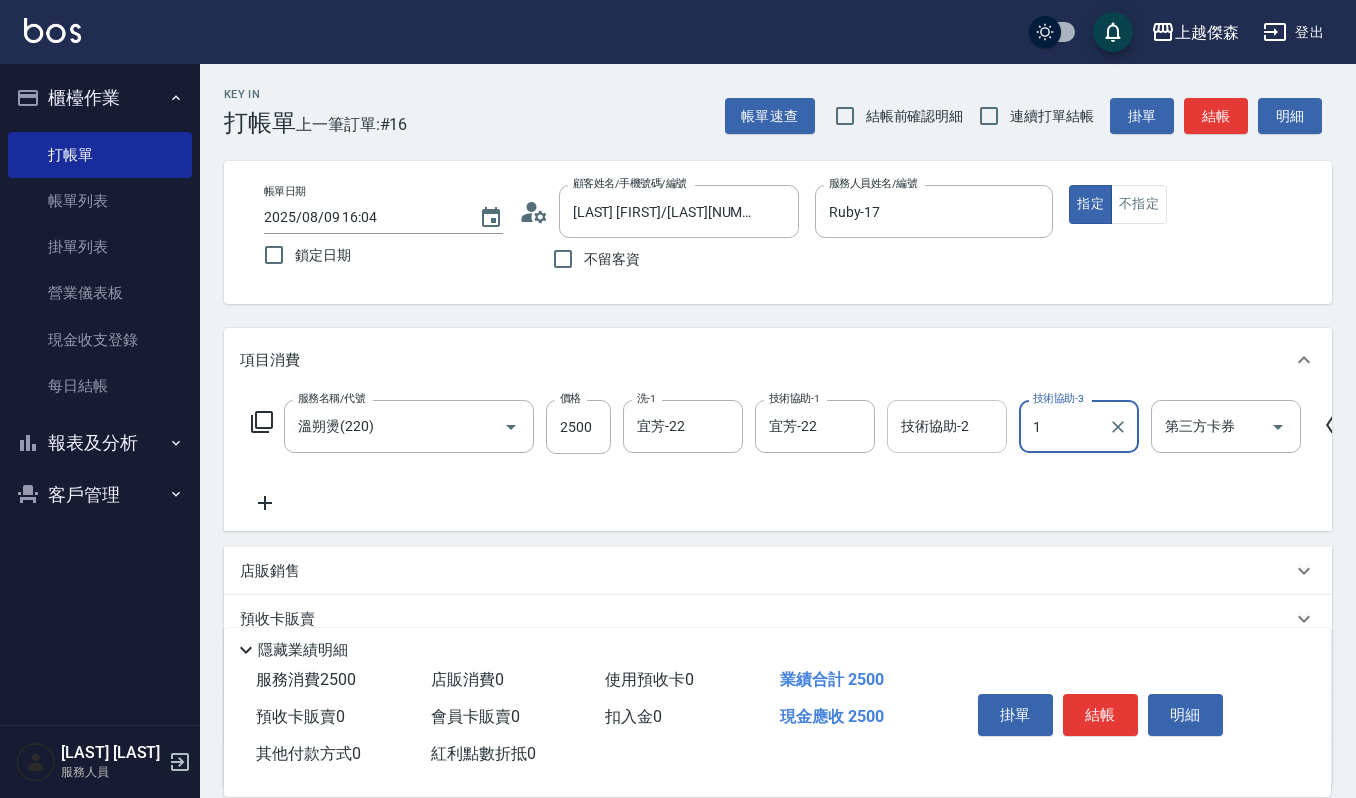type on "1" 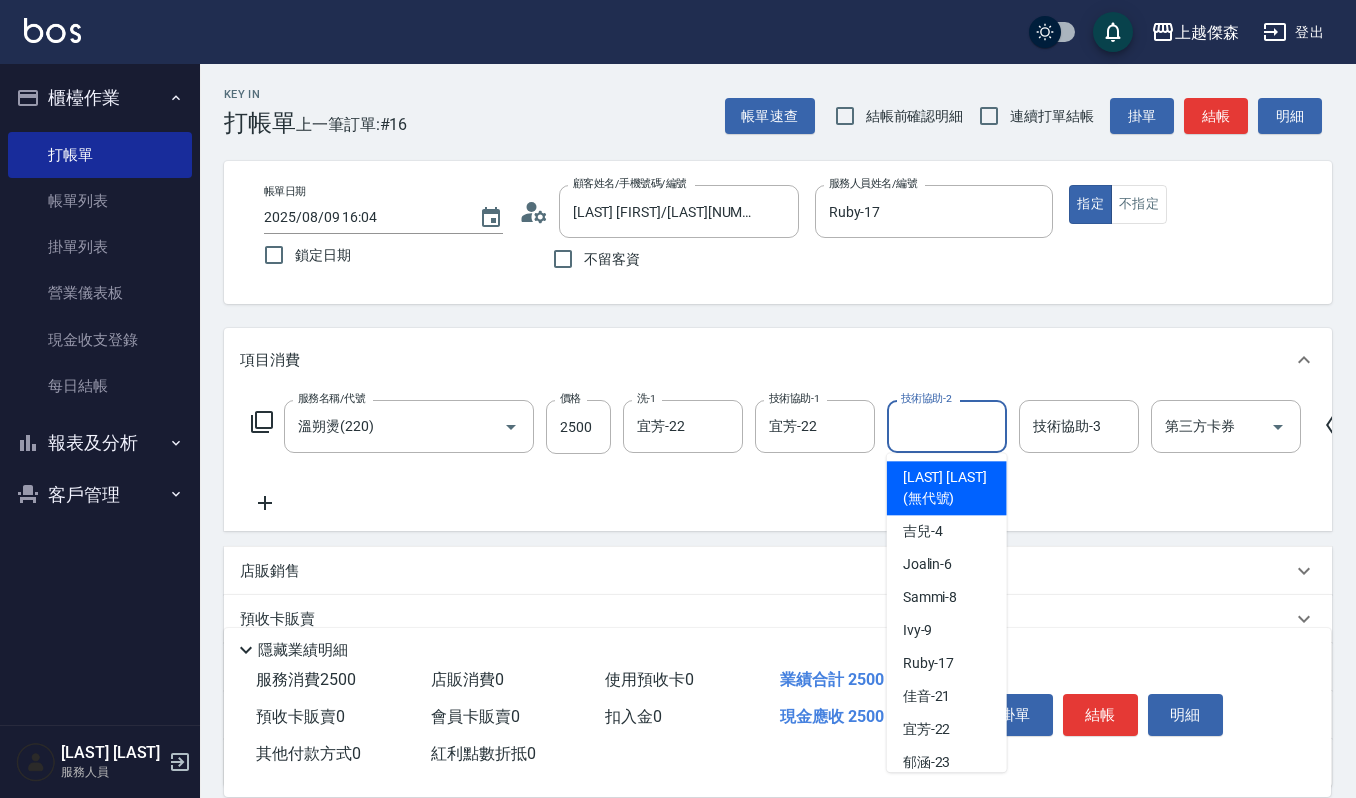 click on "技術協助-2 技術協助-2" at bounding box center (947, 426) 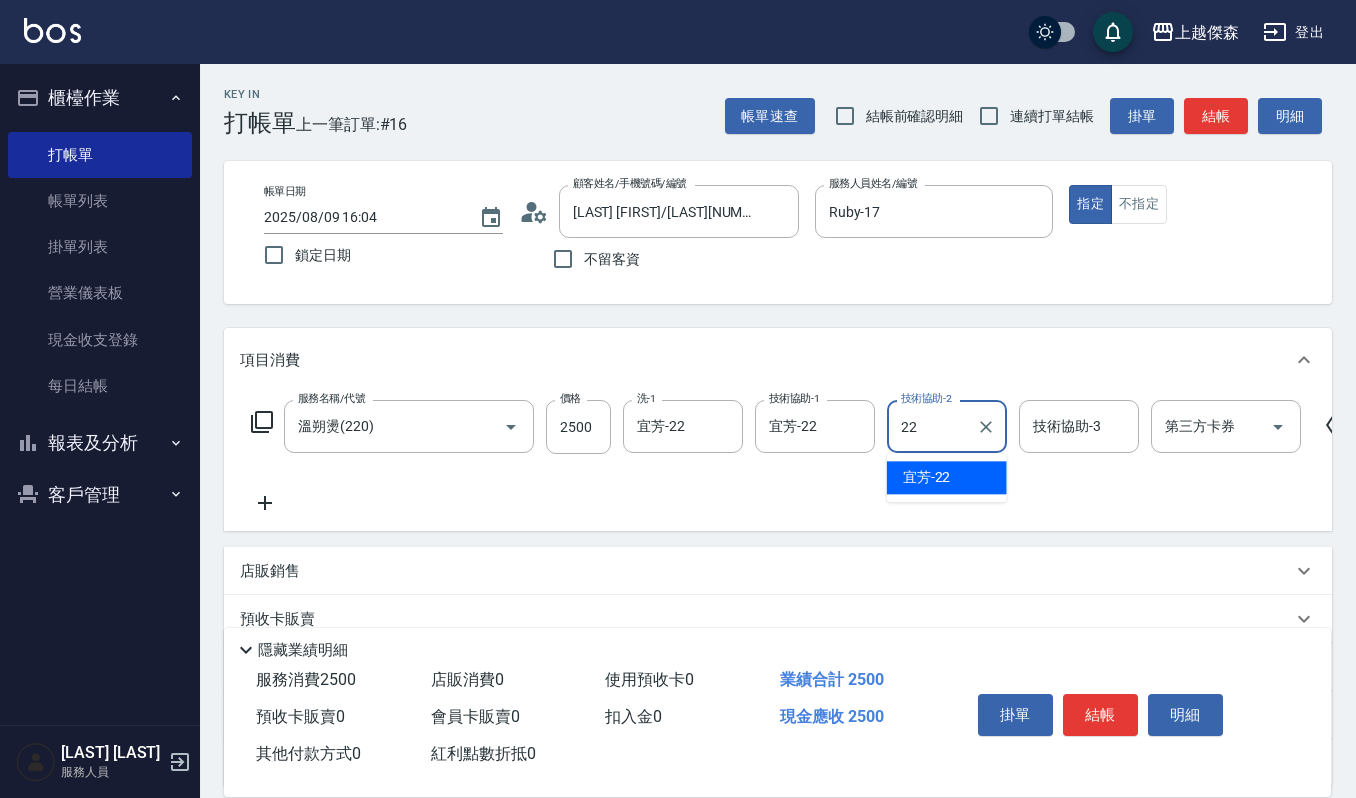 type on "宜芳-22" 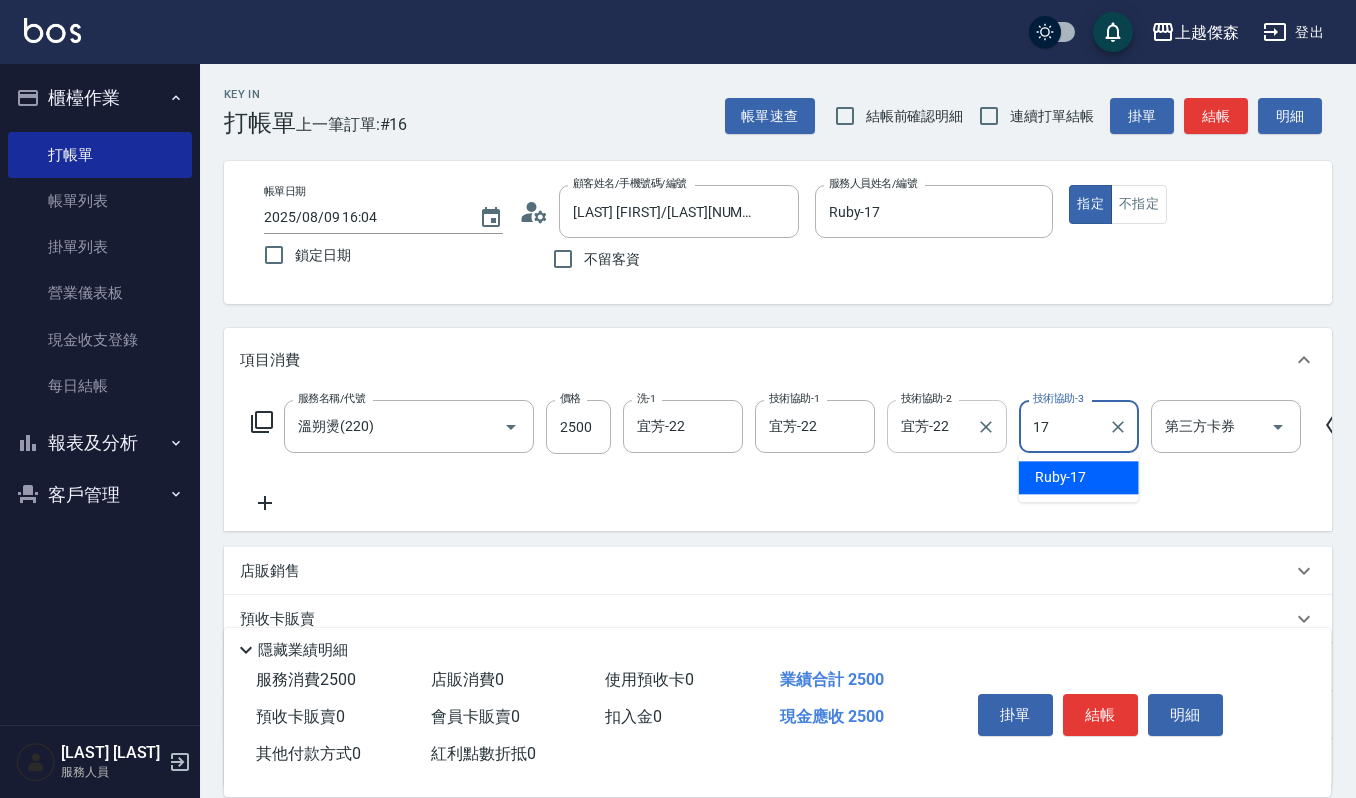 type on "Ruby-17" 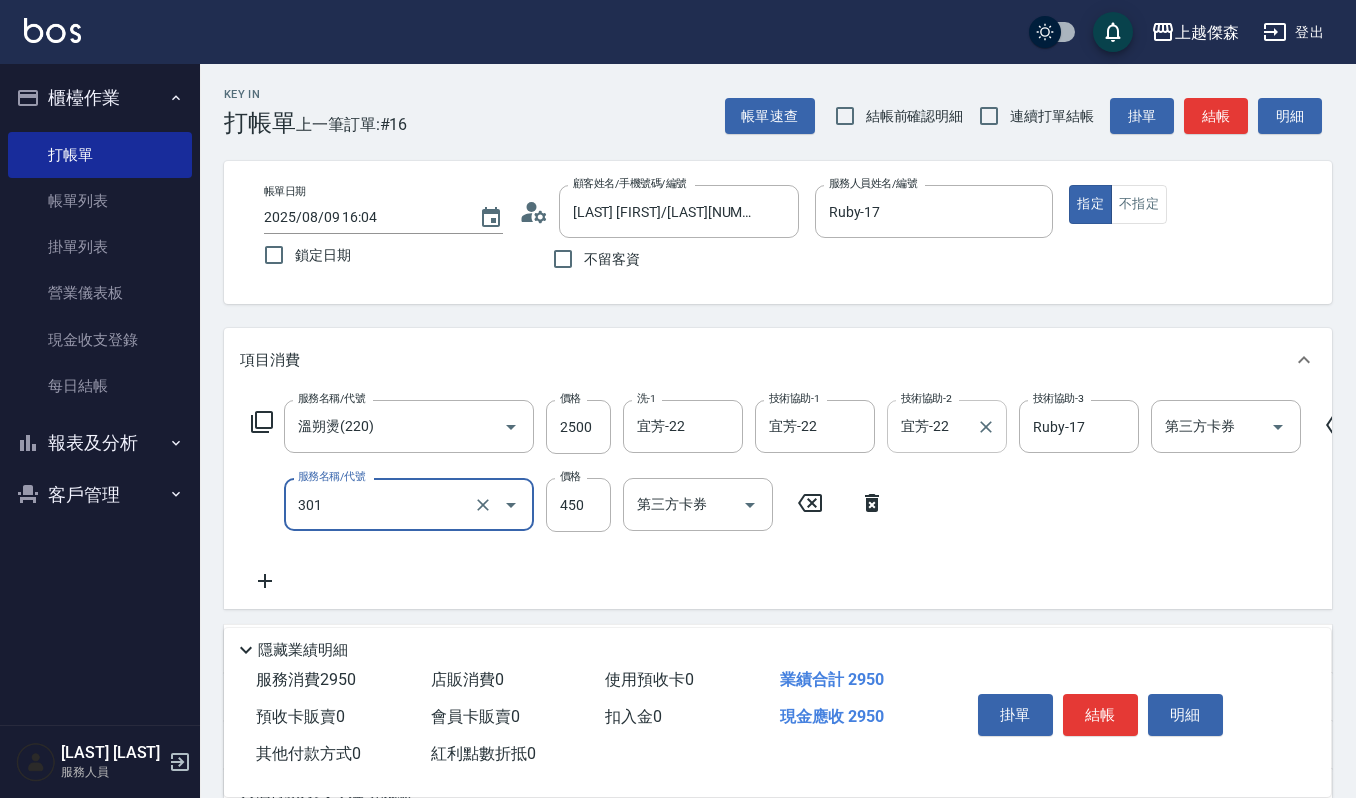 type on "創意剪髮(301)" 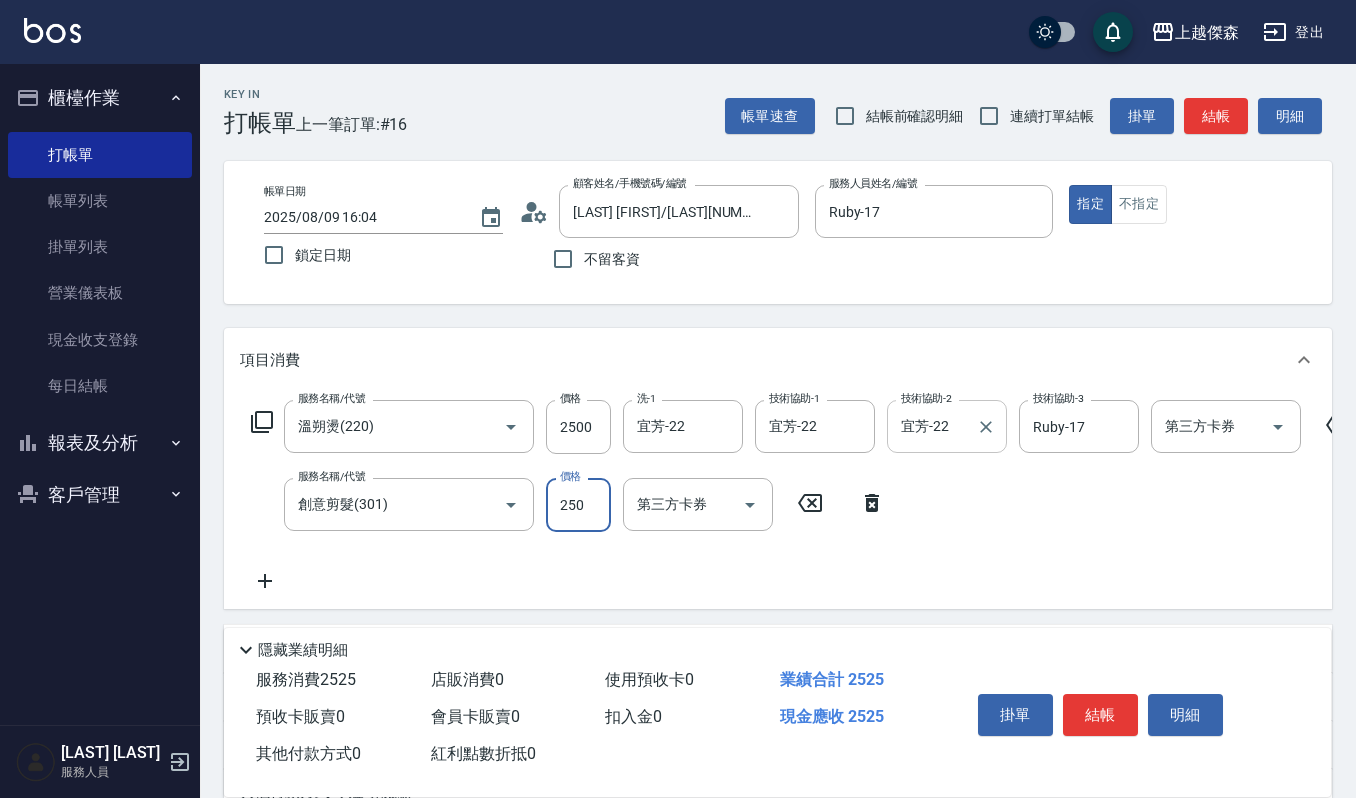 type on "250" 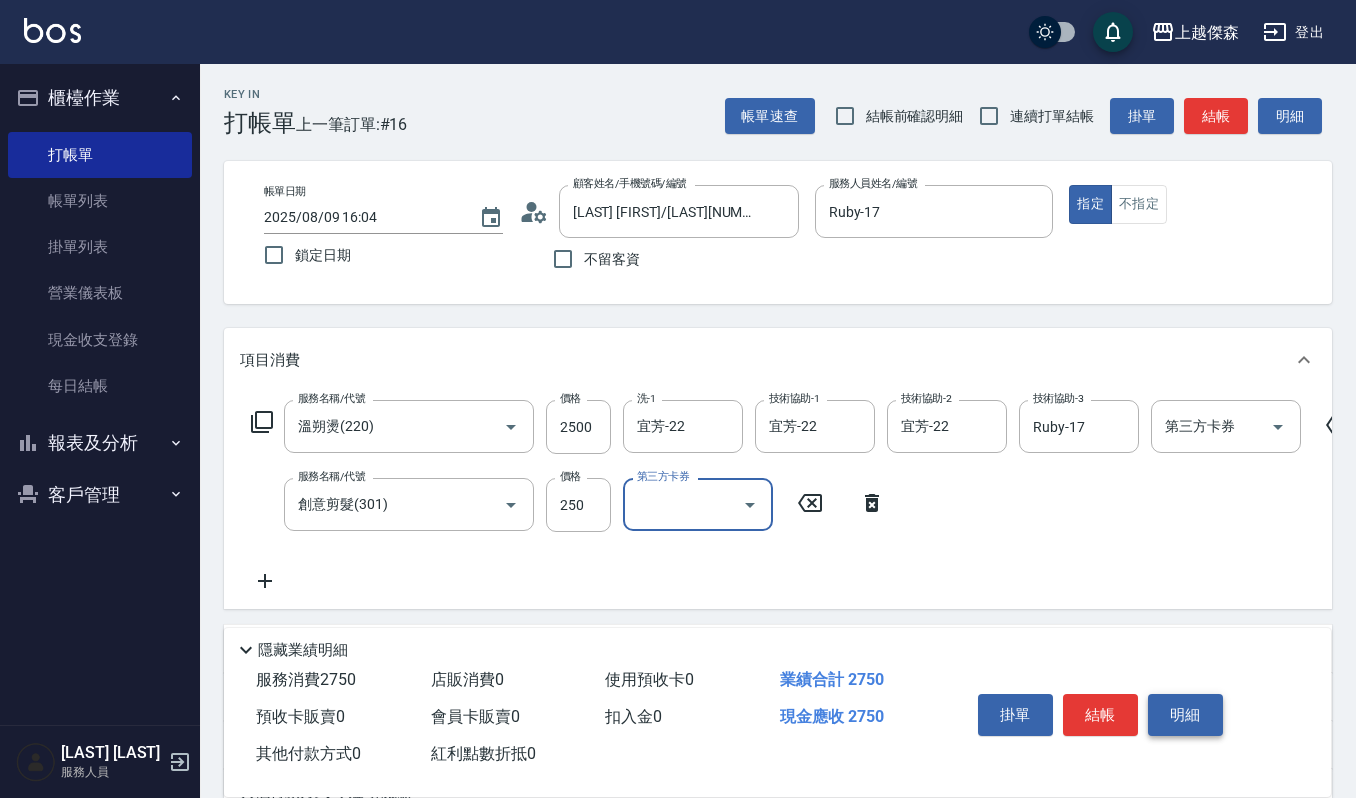 click on "明細" at bounding box center (1185, 715) 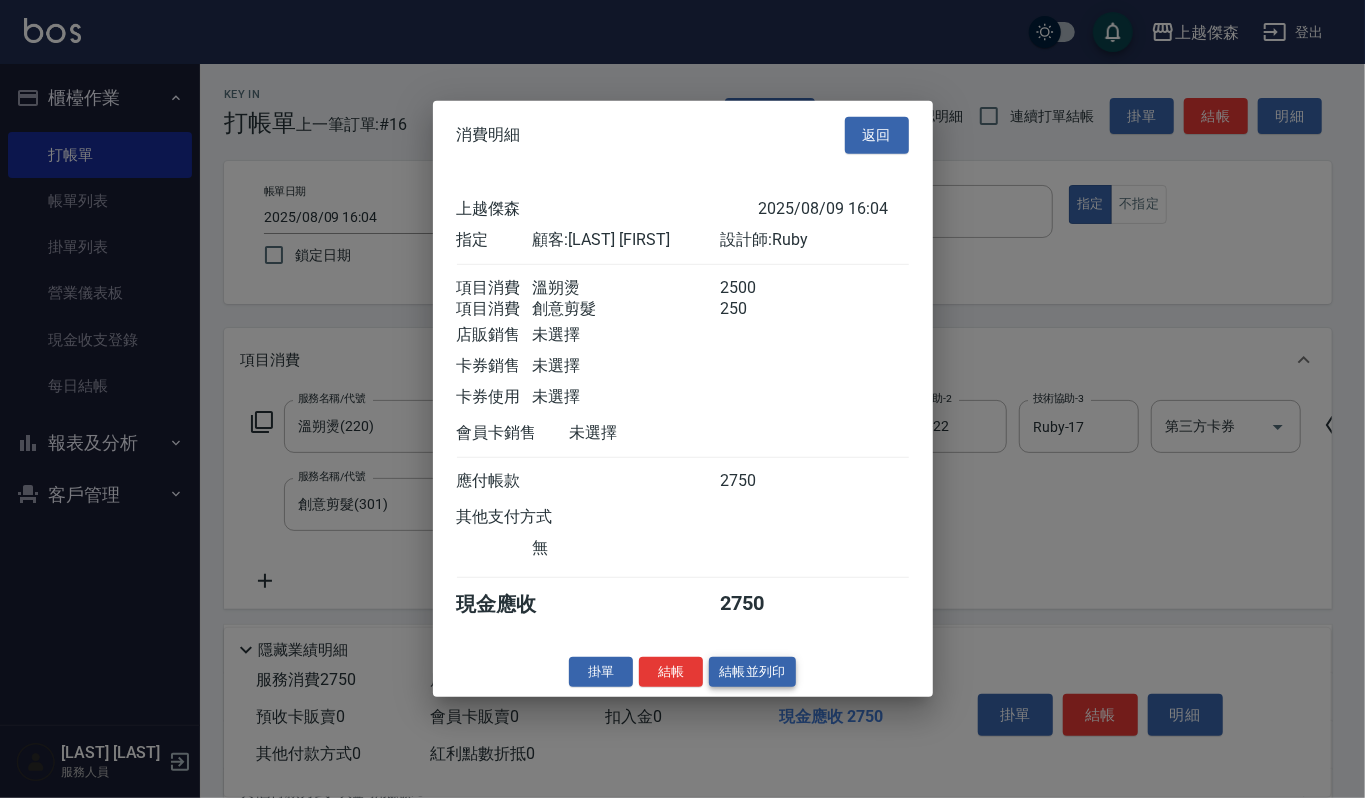 click on "結帳並列印" at bounding box center (752, 671) 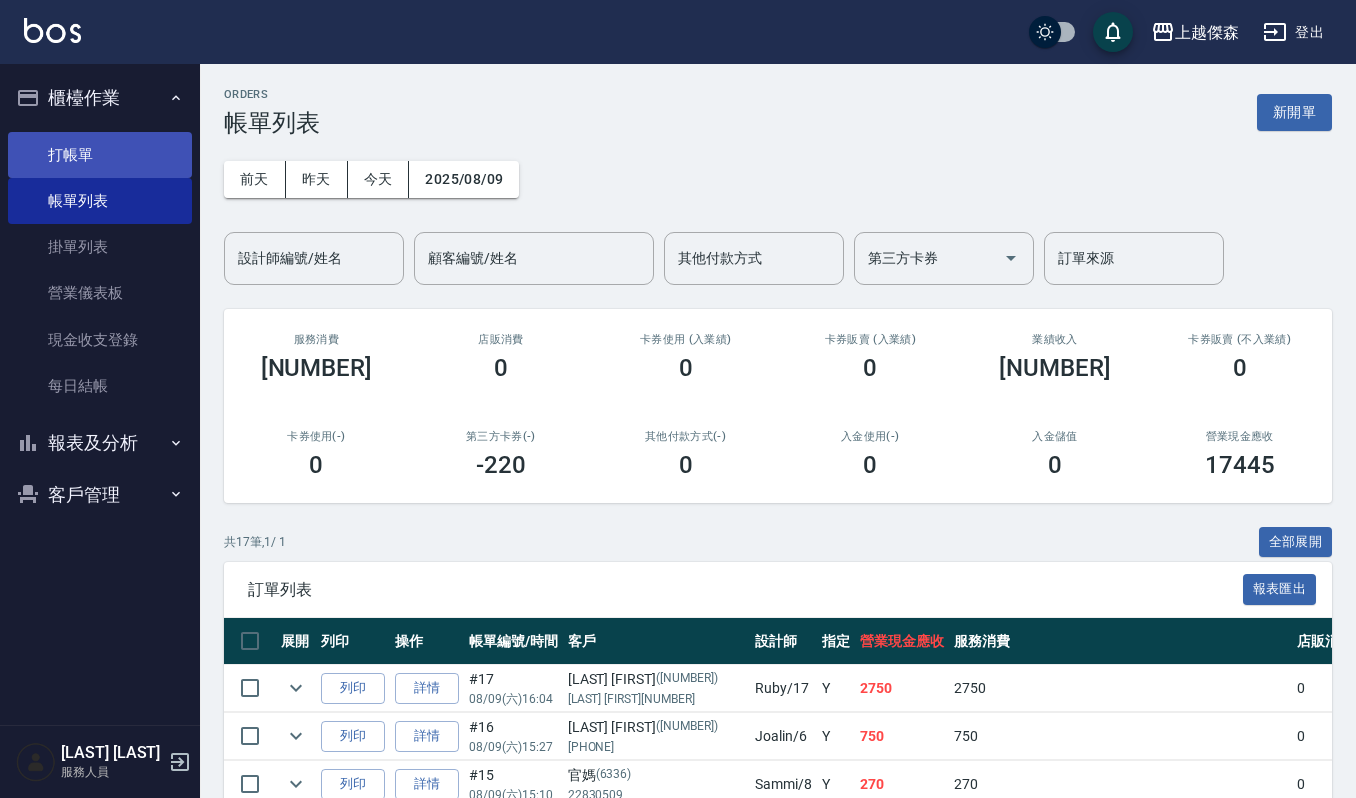 click on "打帳單" at bounding box center [100, 155] 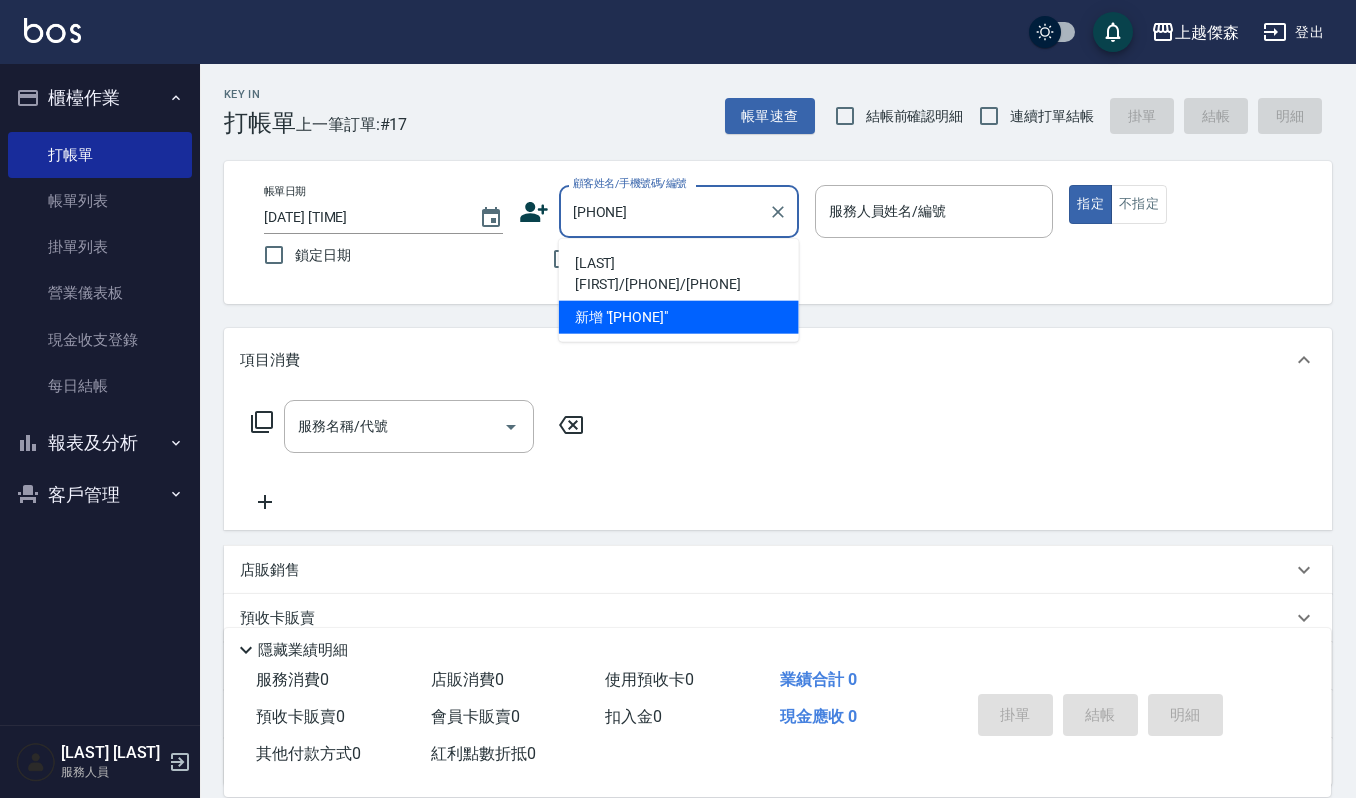 click on "蘇芸芳/0919909000/0919909000" at bounding box center (679, 274) 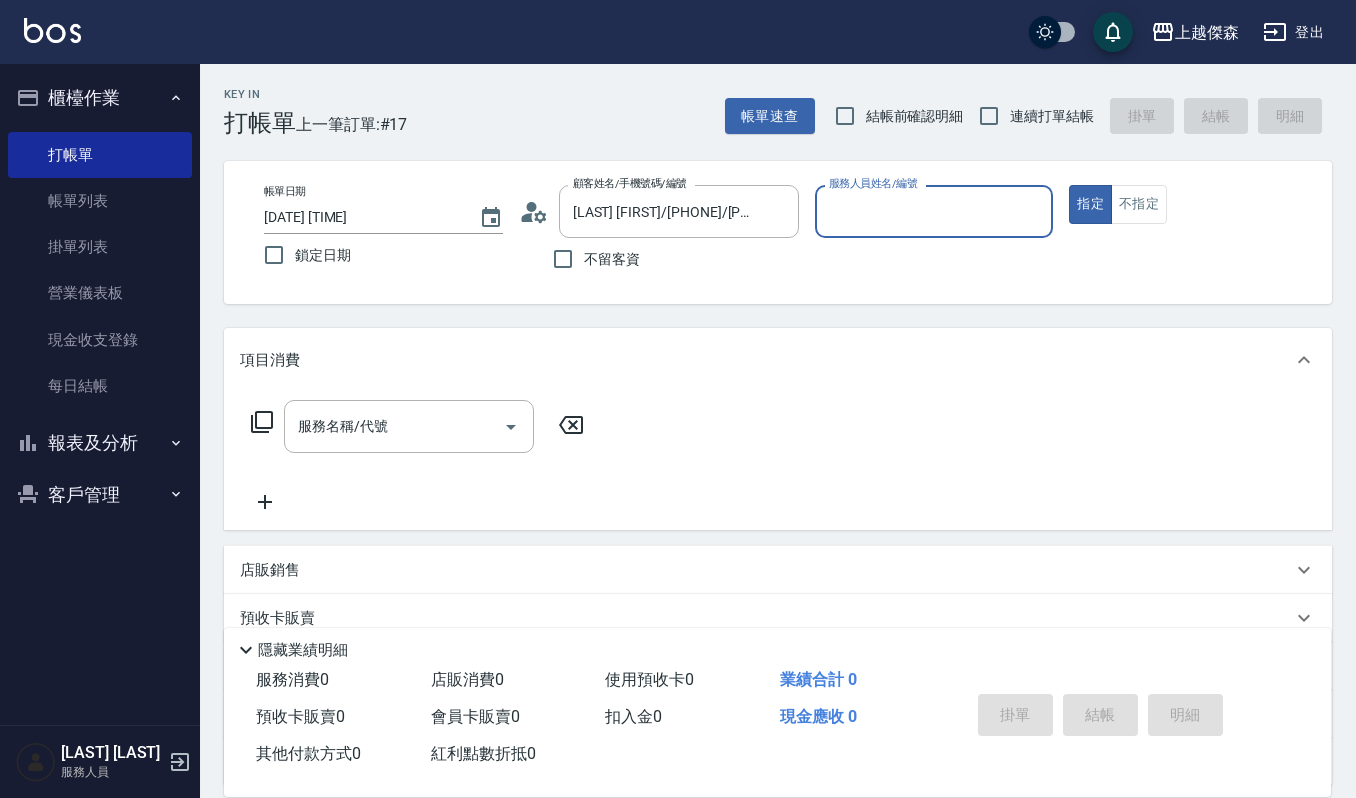 click on "服務人員姓名/編號" at bounding box center [934, 211] 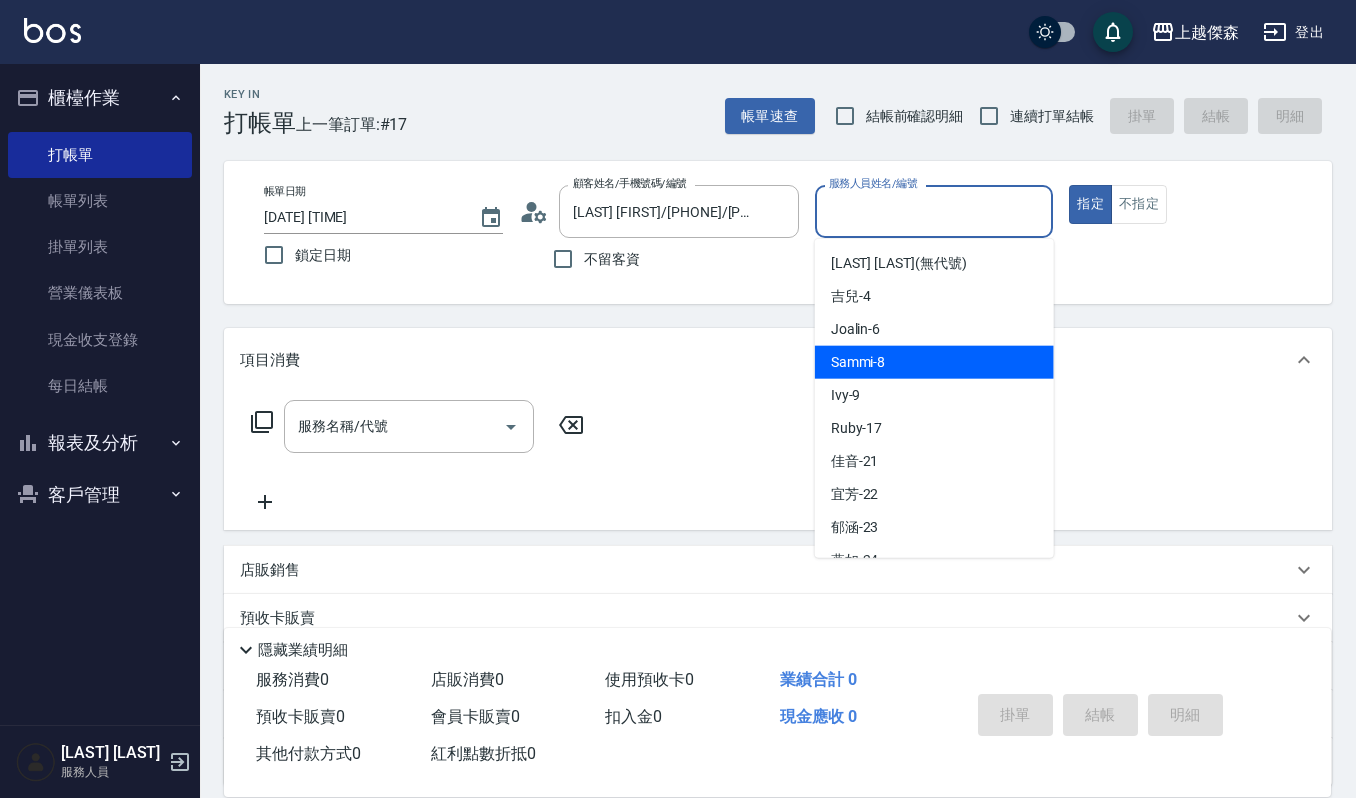 click on "Sammi -8" at bounding box center (934, 362) 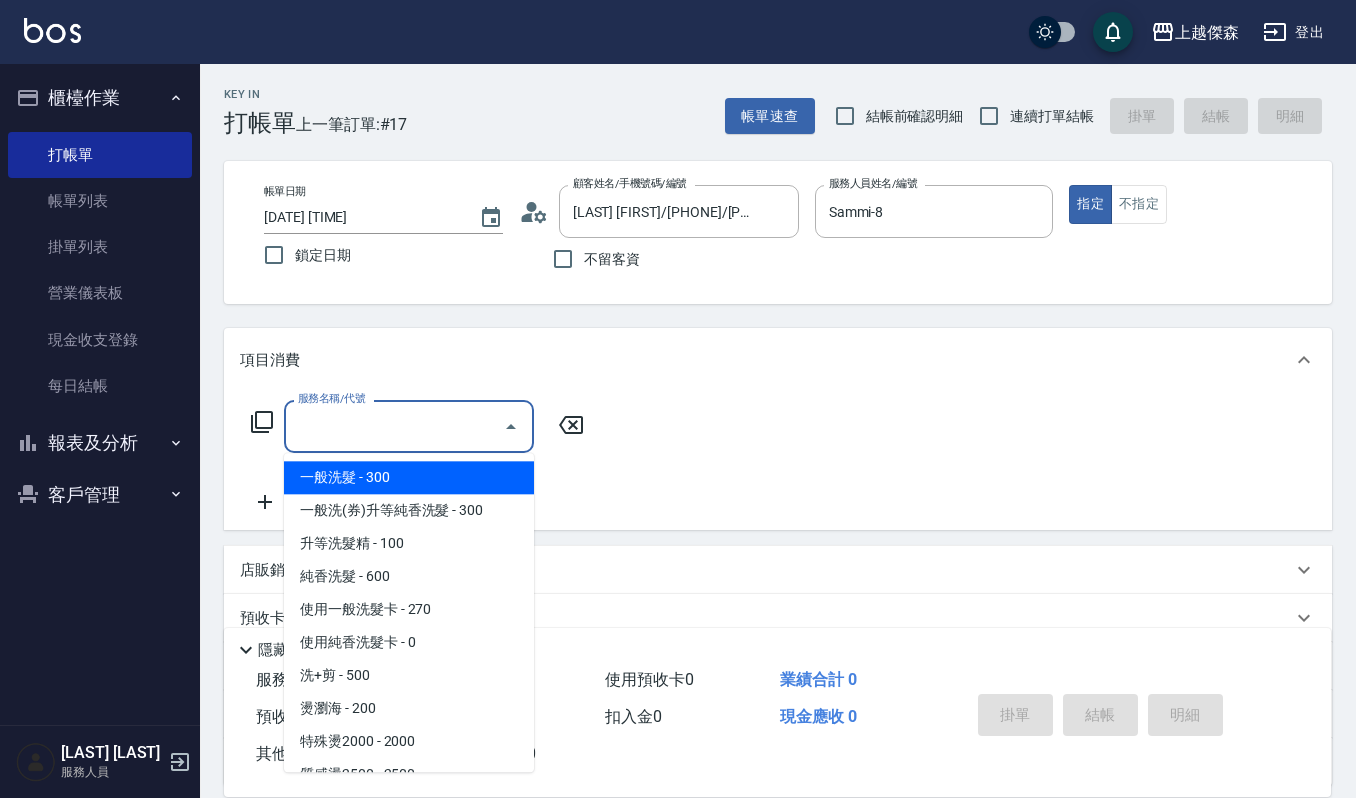 click on "服務名稱/代號" at bounding box center (394, 426) 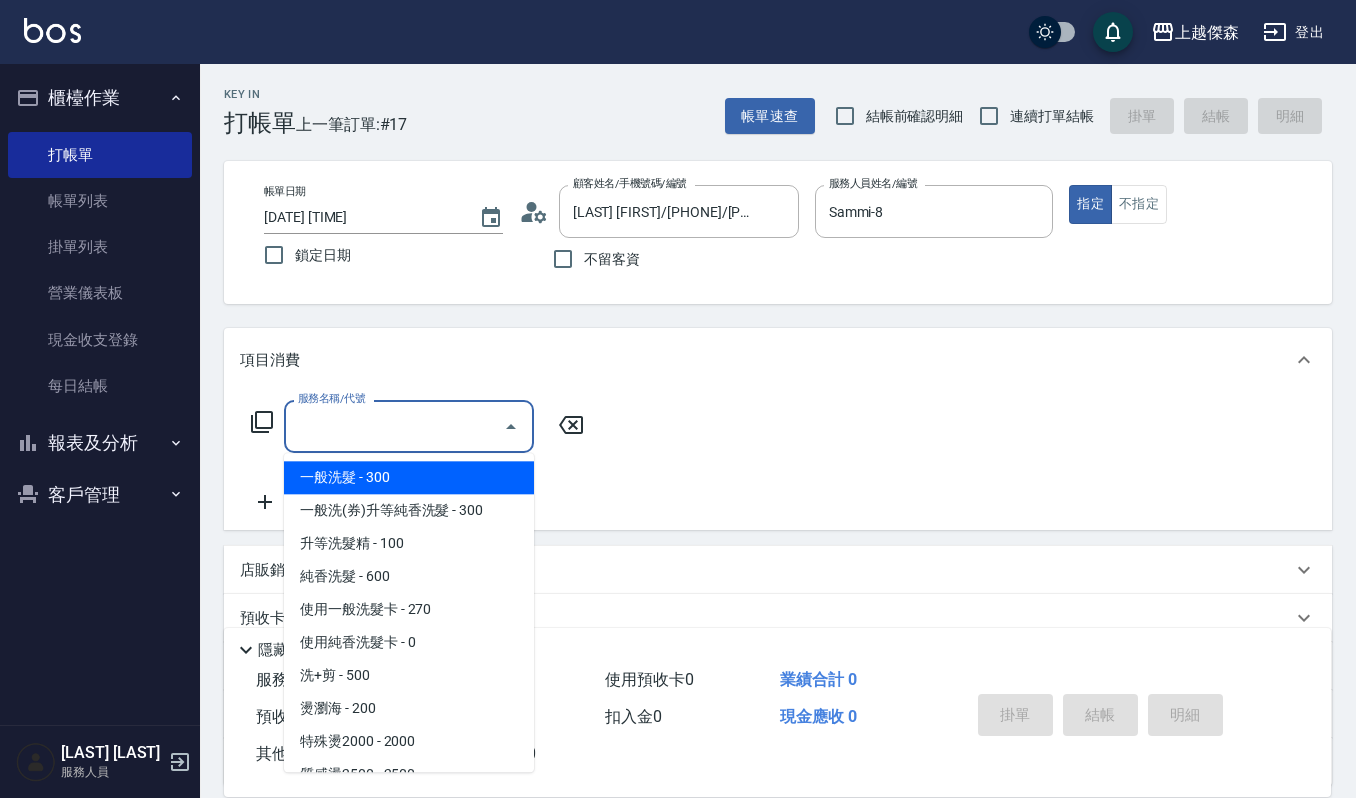 click on "一般洗髮 - 300" at bounding box center [409, 477] 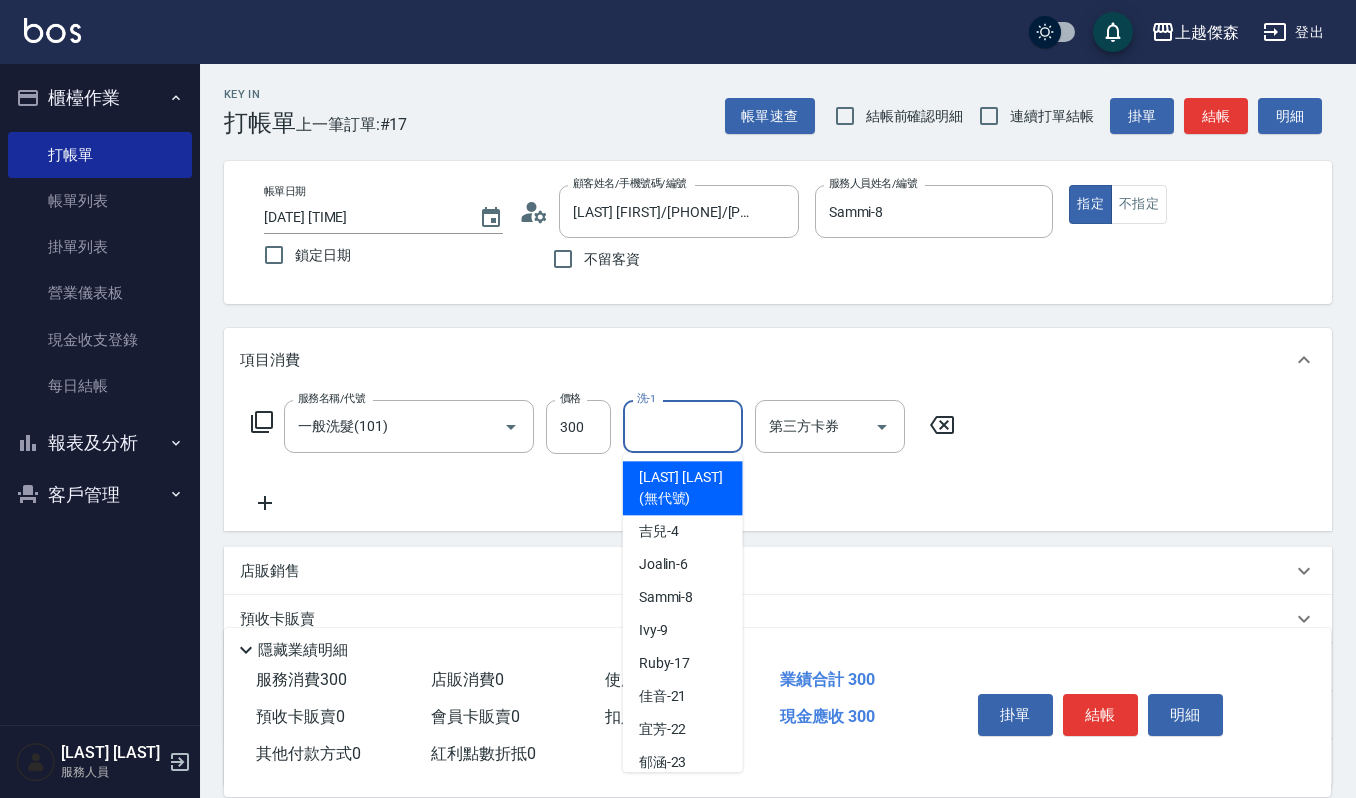 click on "洗-1" at bounding box center (683, 426) 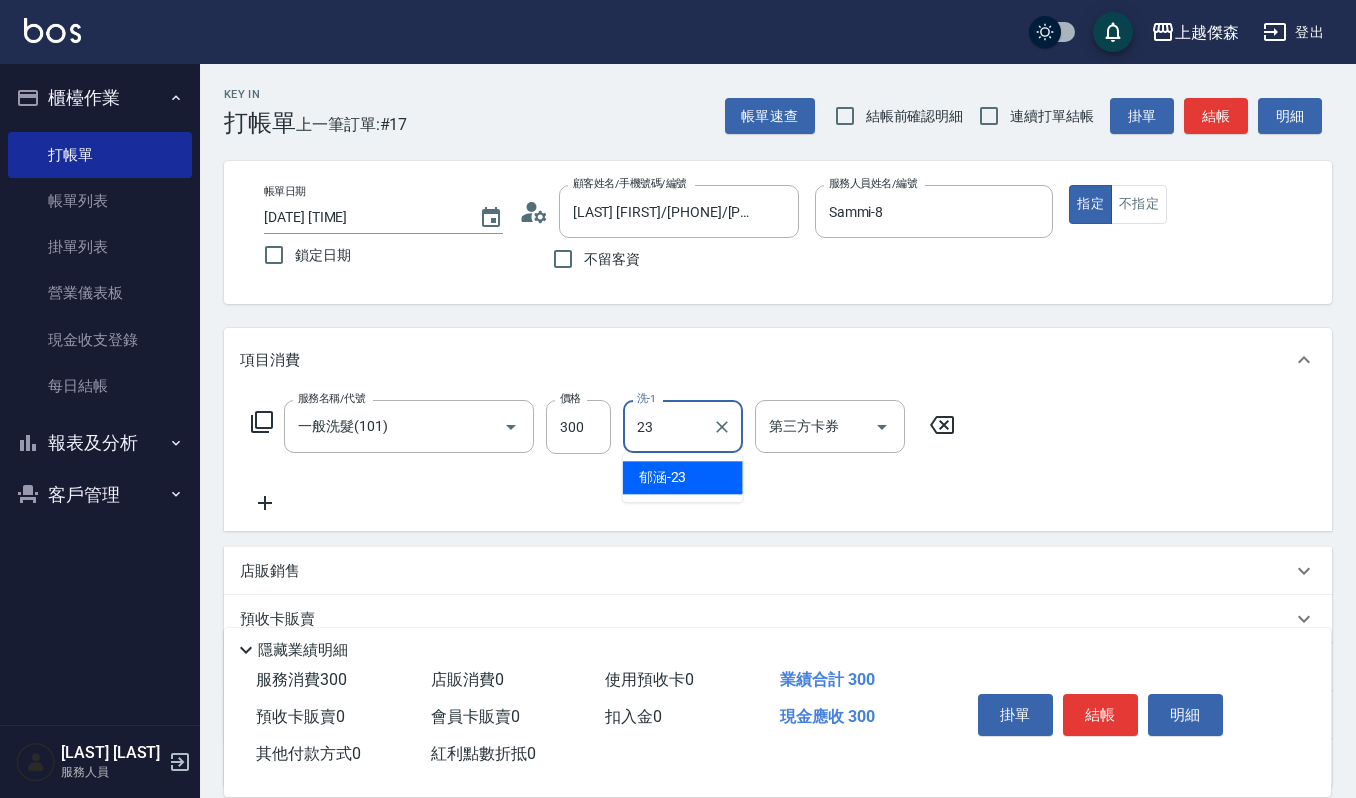 type on "郁涵-23" 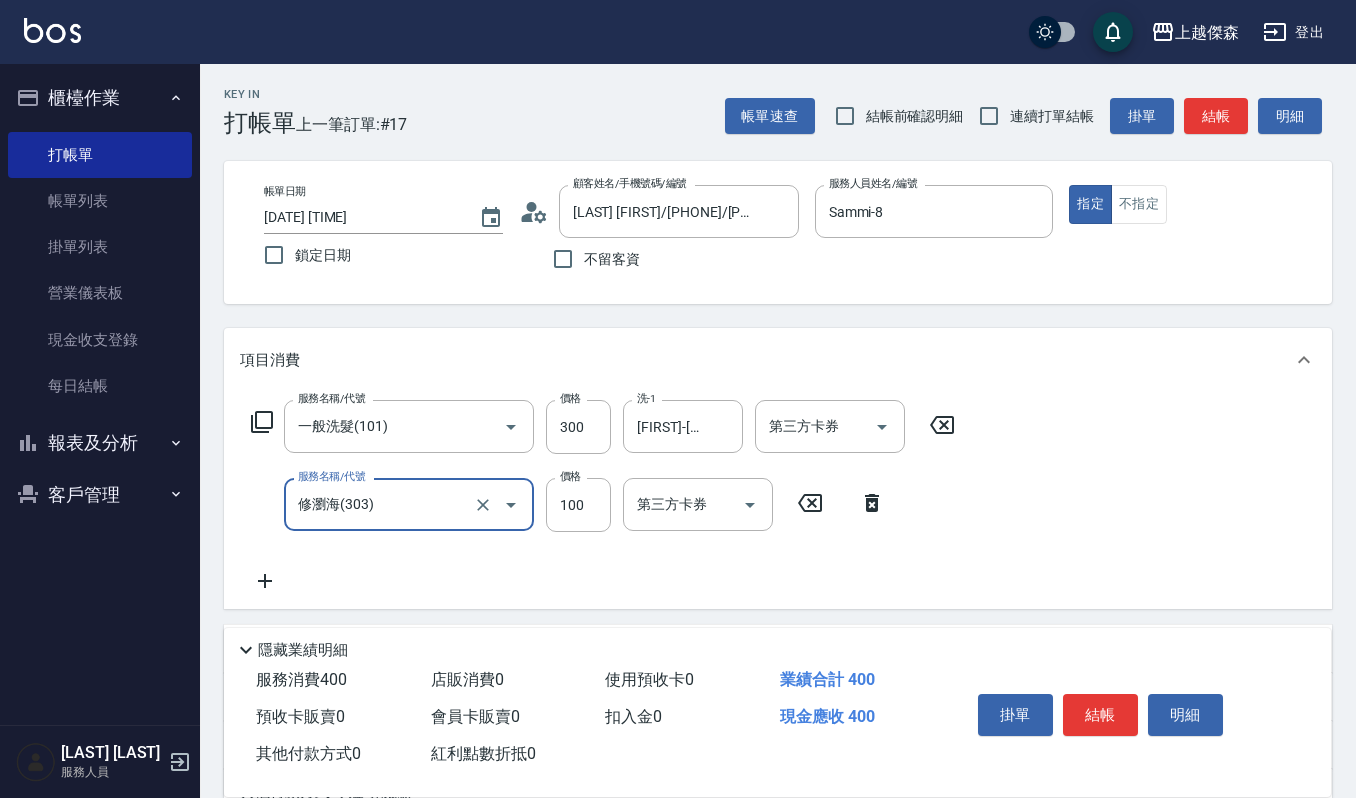 type on "修瀏海(303)" 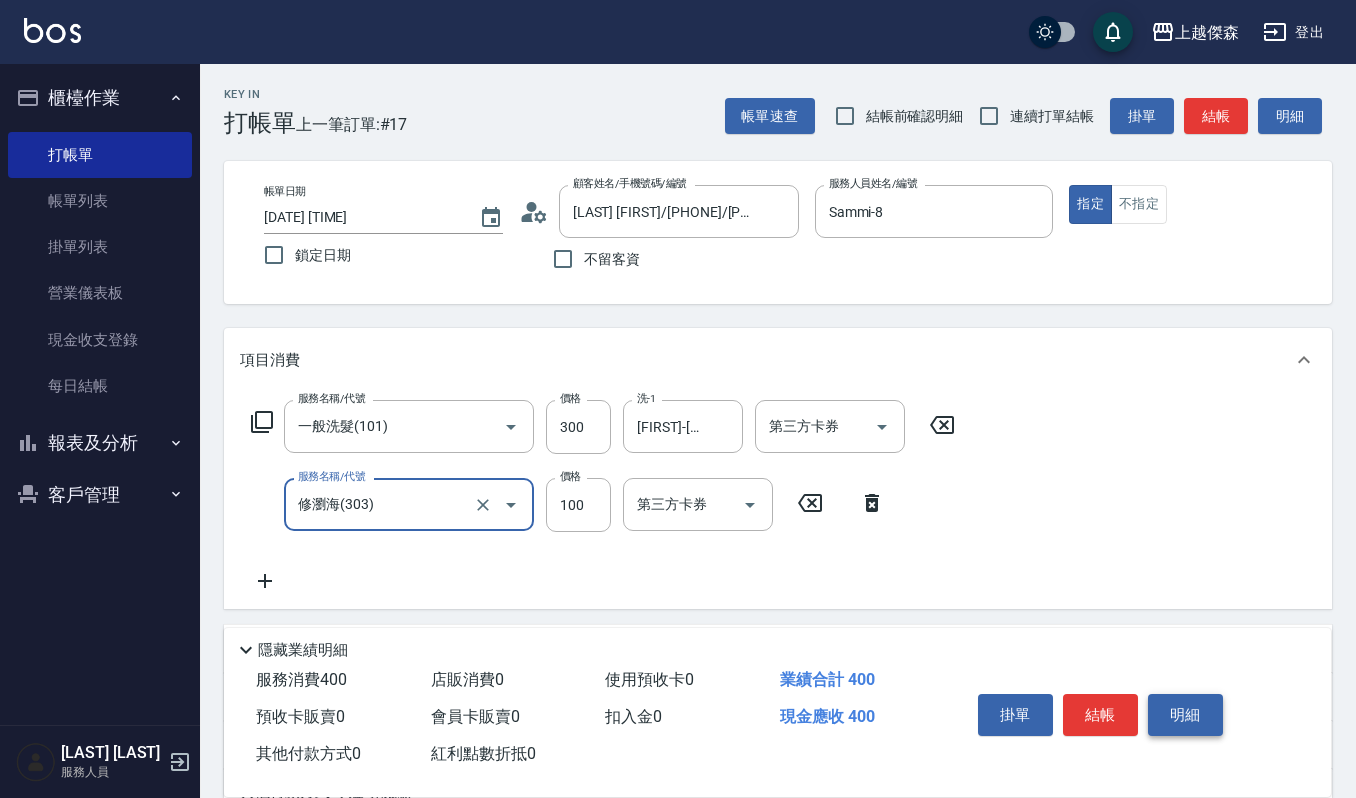 click on "明細" at bounding box center [1185, 715] 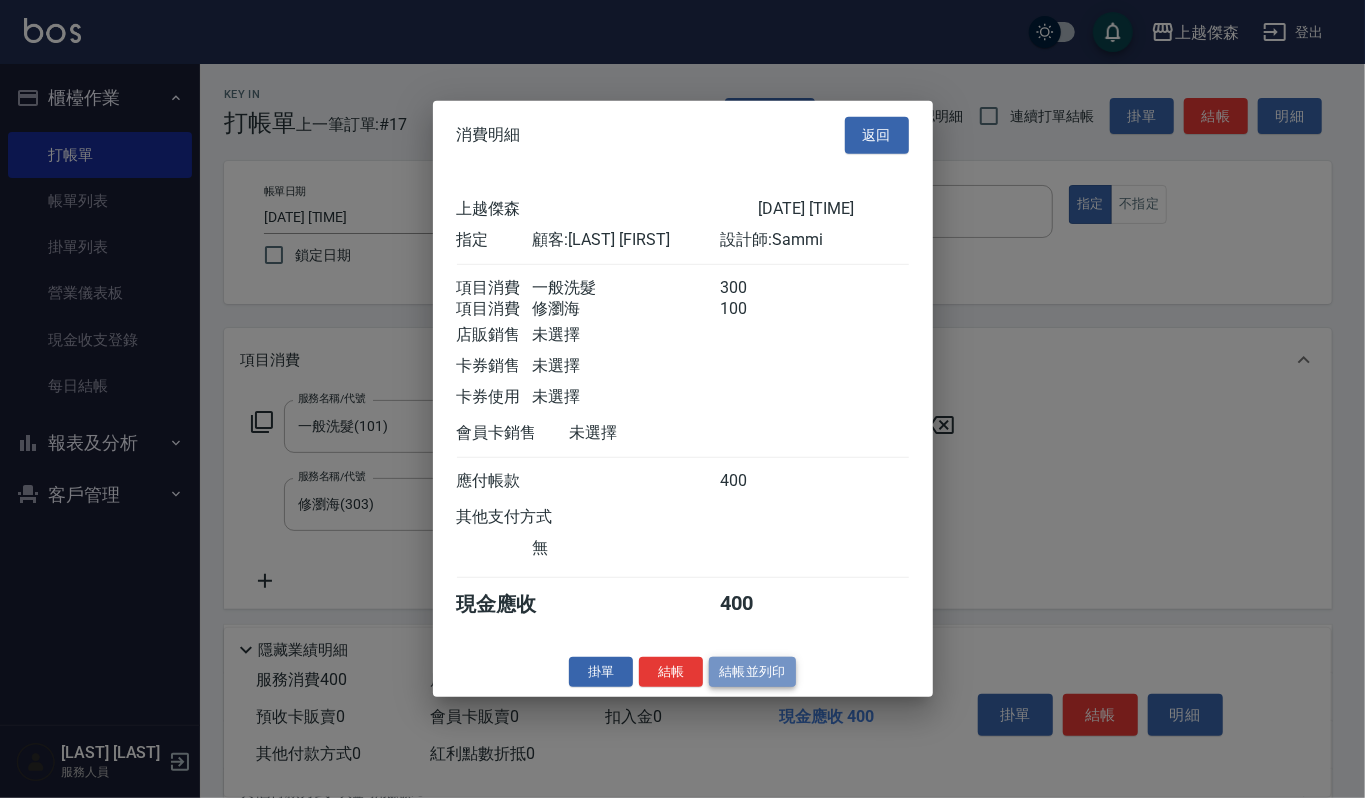 click on "結帳並列印" at bounding box center (752, 671) 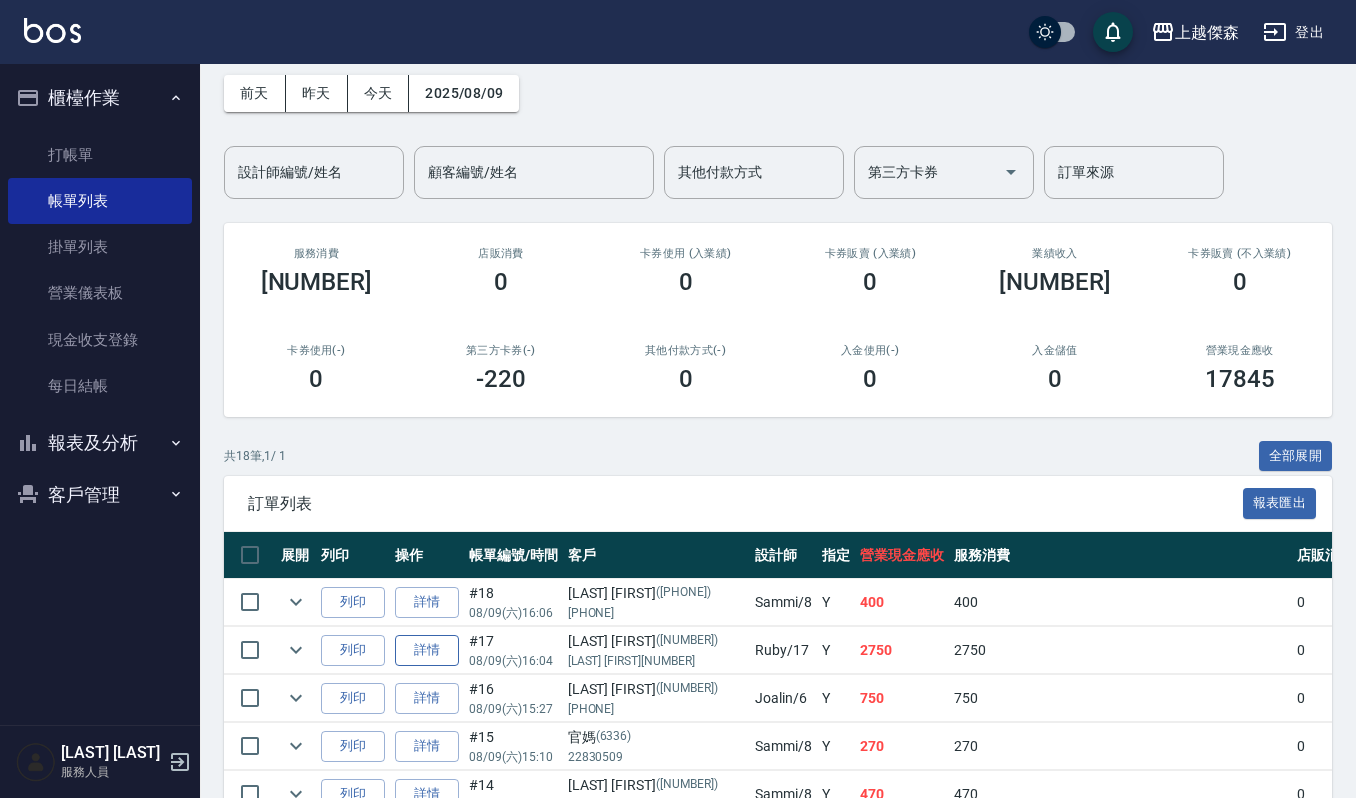 scroll, scrollTop: 133, scrollLeft: 0, axis: vertical 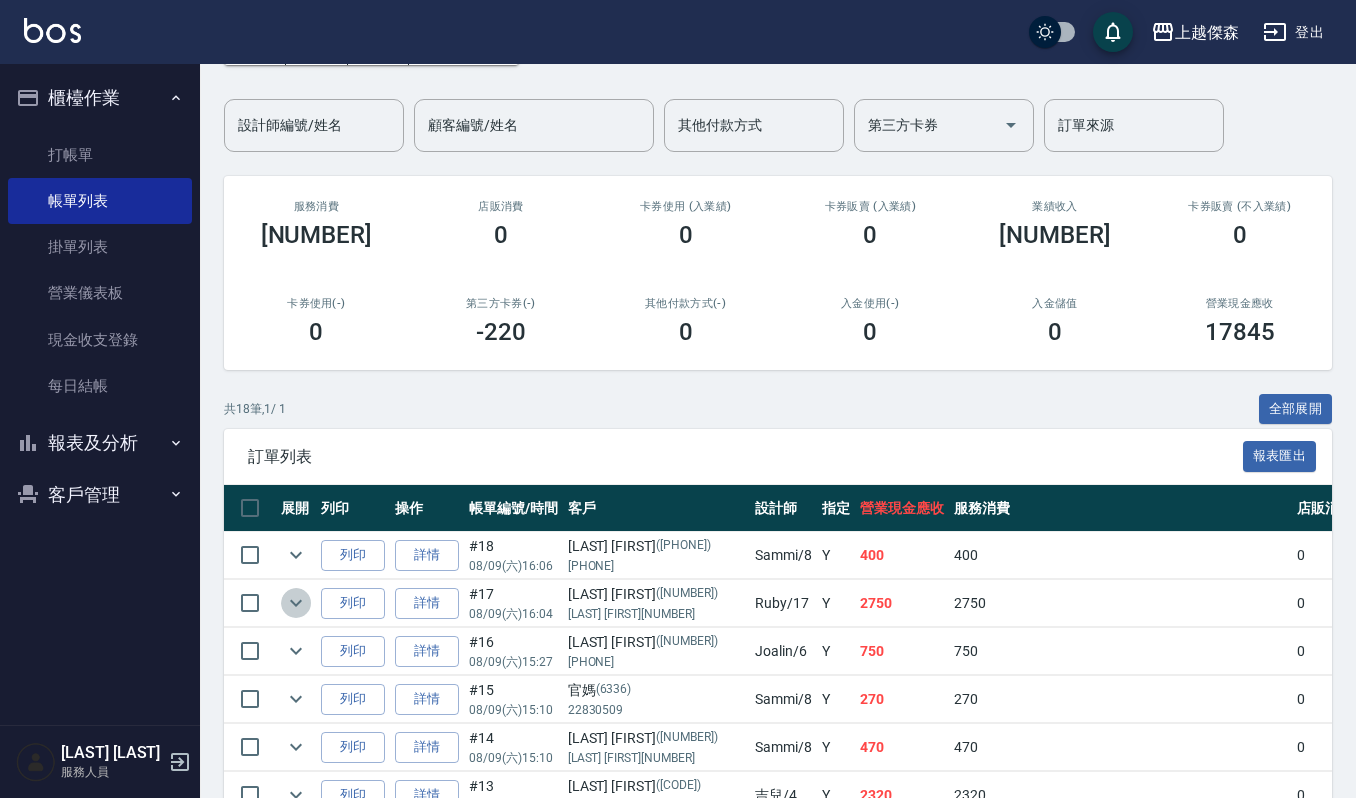 click 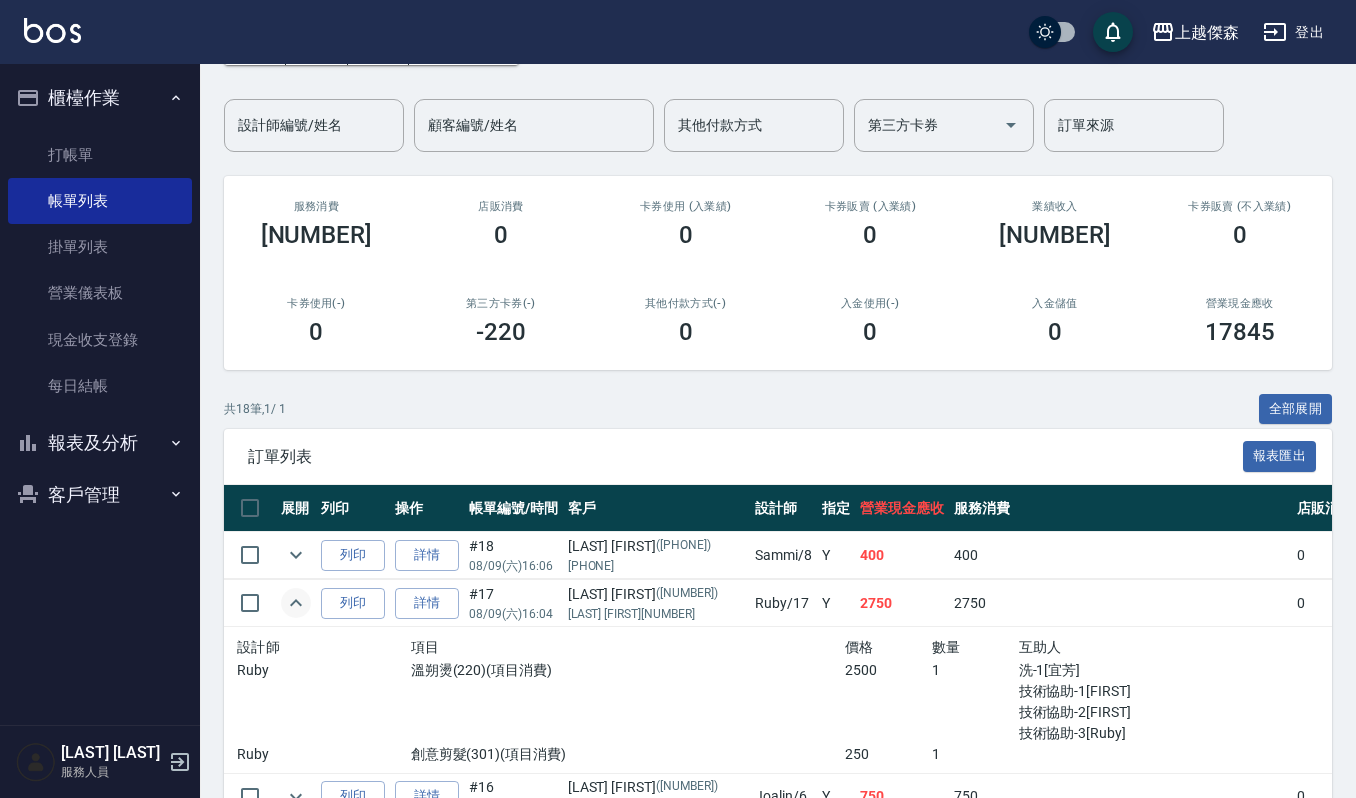 click 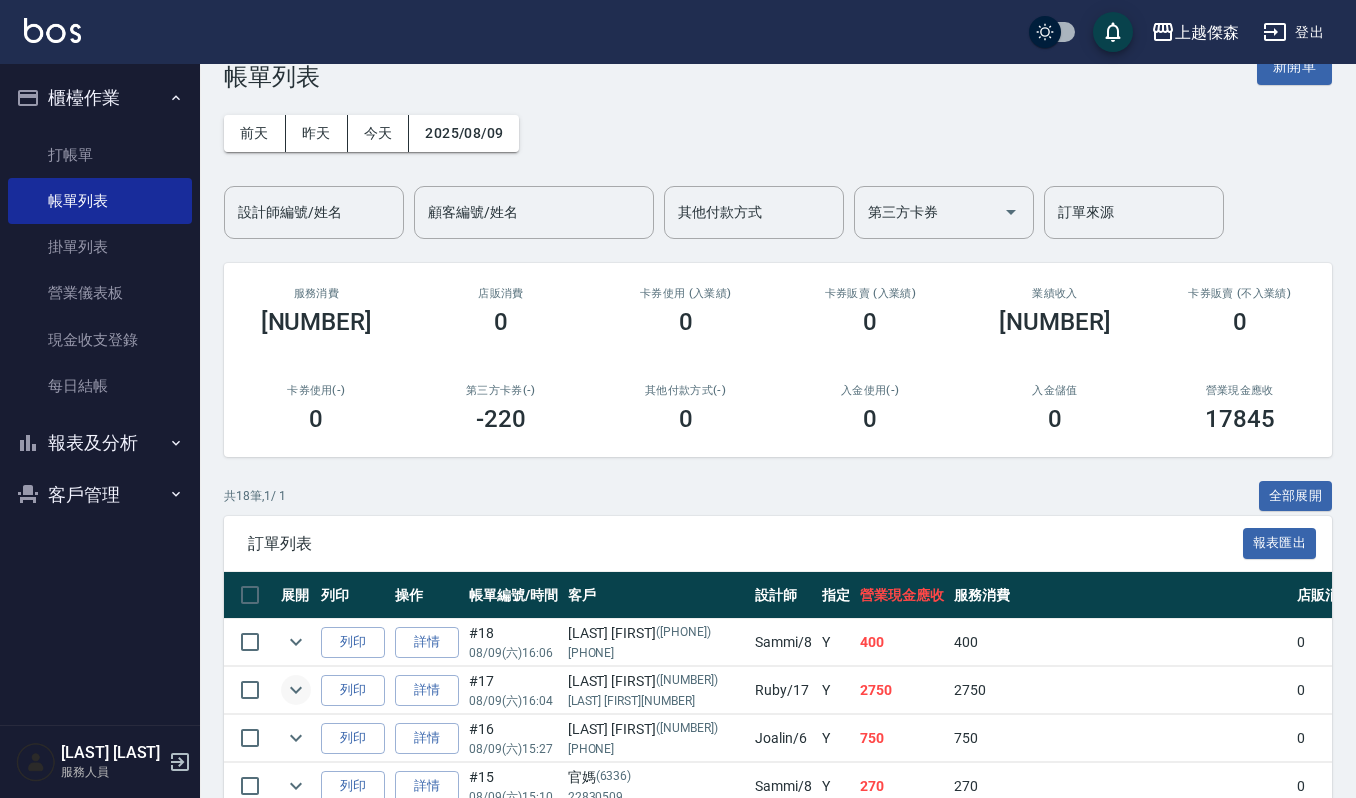 scroll, scrollTop: 0, scrollLeft: 0, axis: both 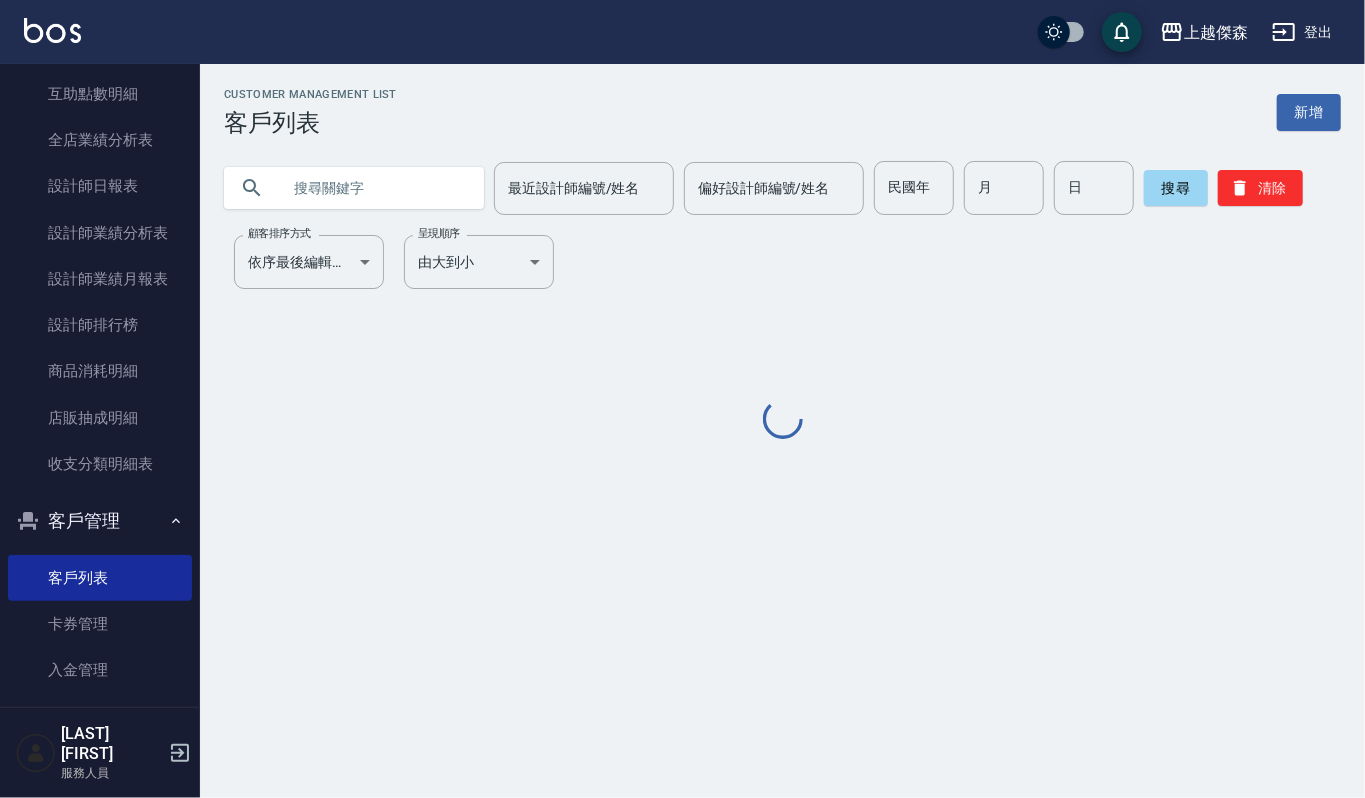 click at bounding box center (374, 188) 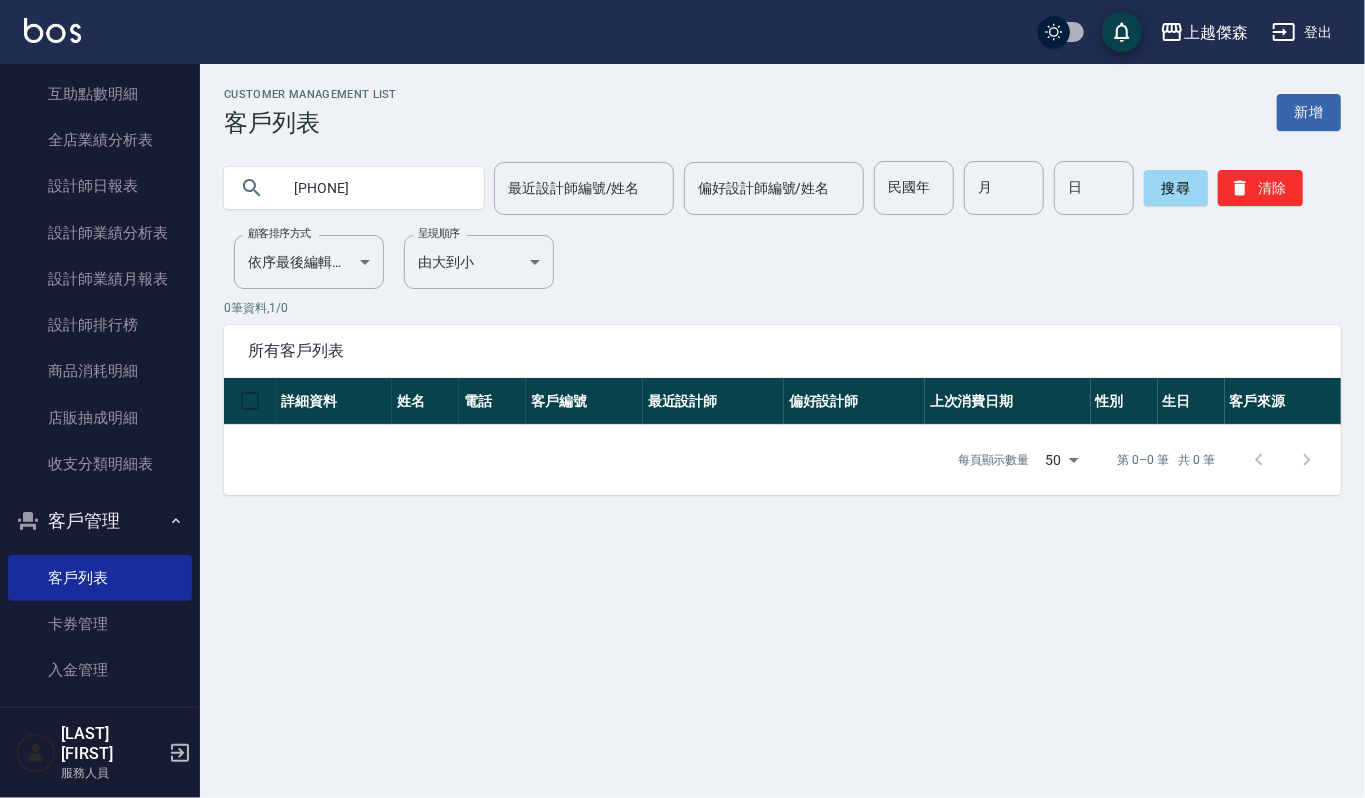 type on "[PHONE]" 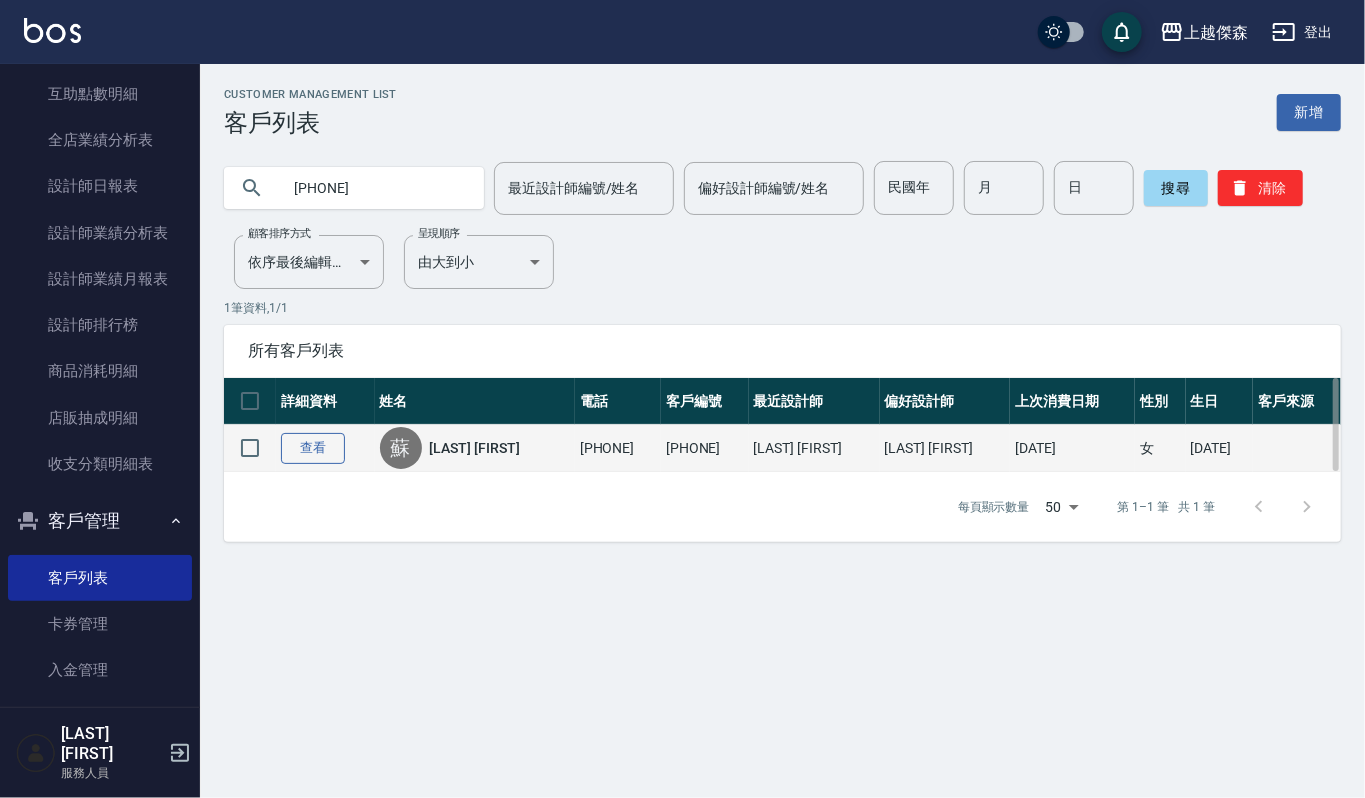 click on "查看" at bounding box center [313, 448] 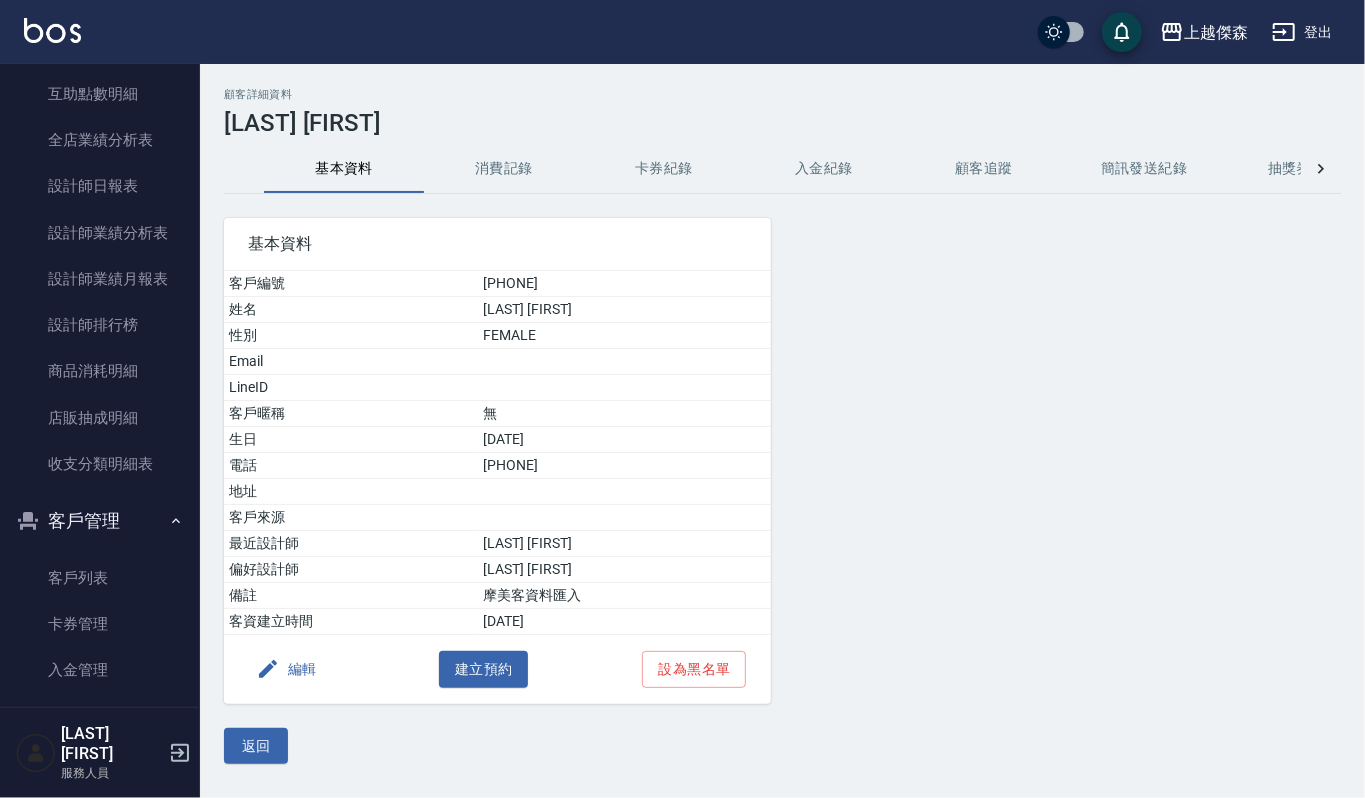 click on "消費記錄" at bounding box center [504, 169] 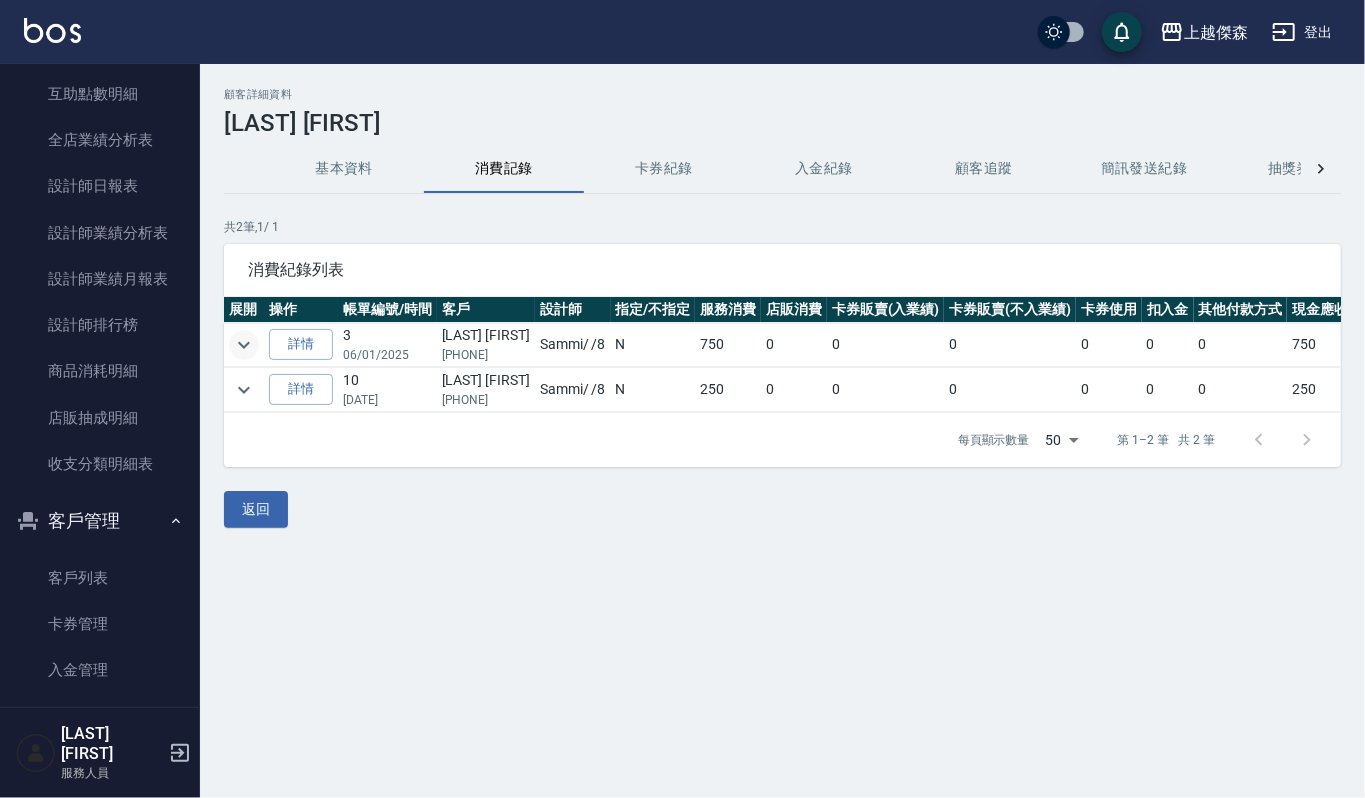 click 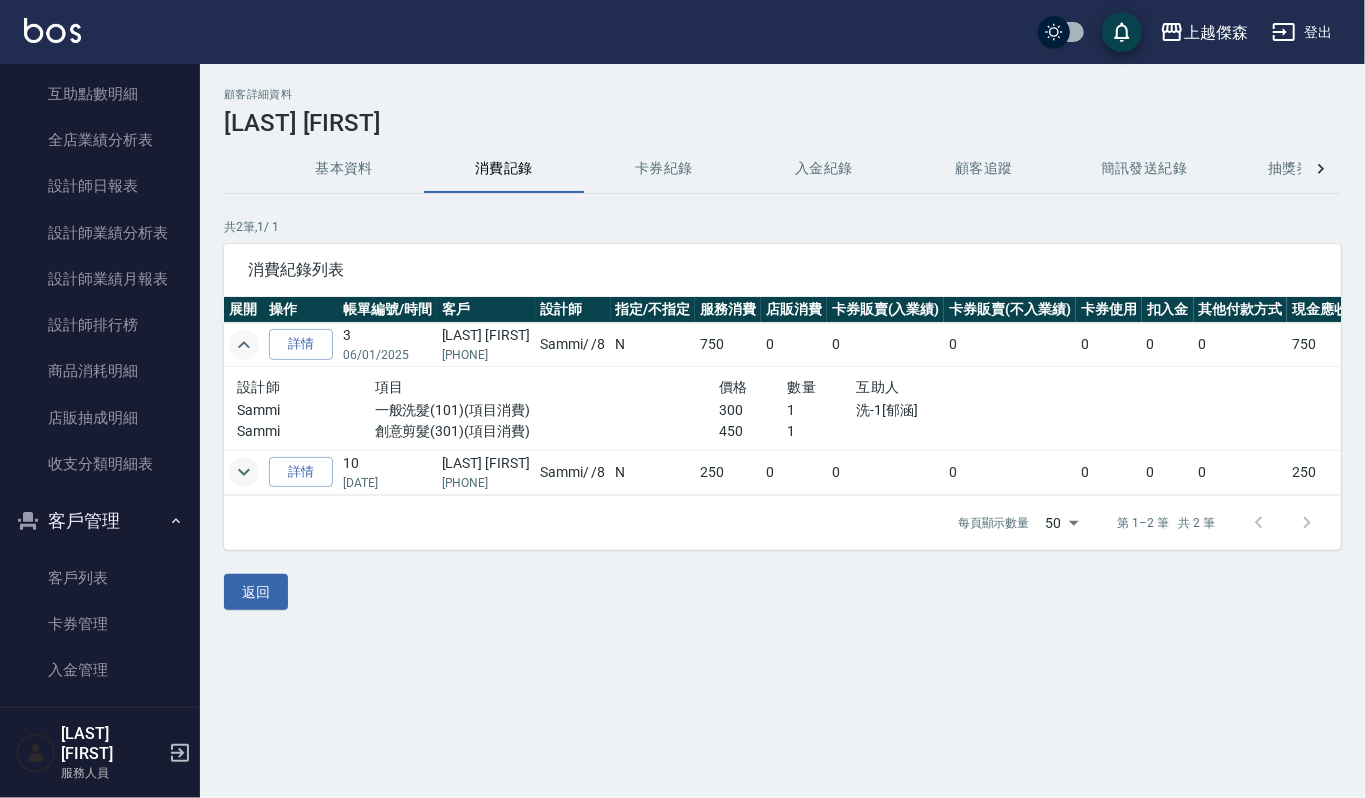 click 